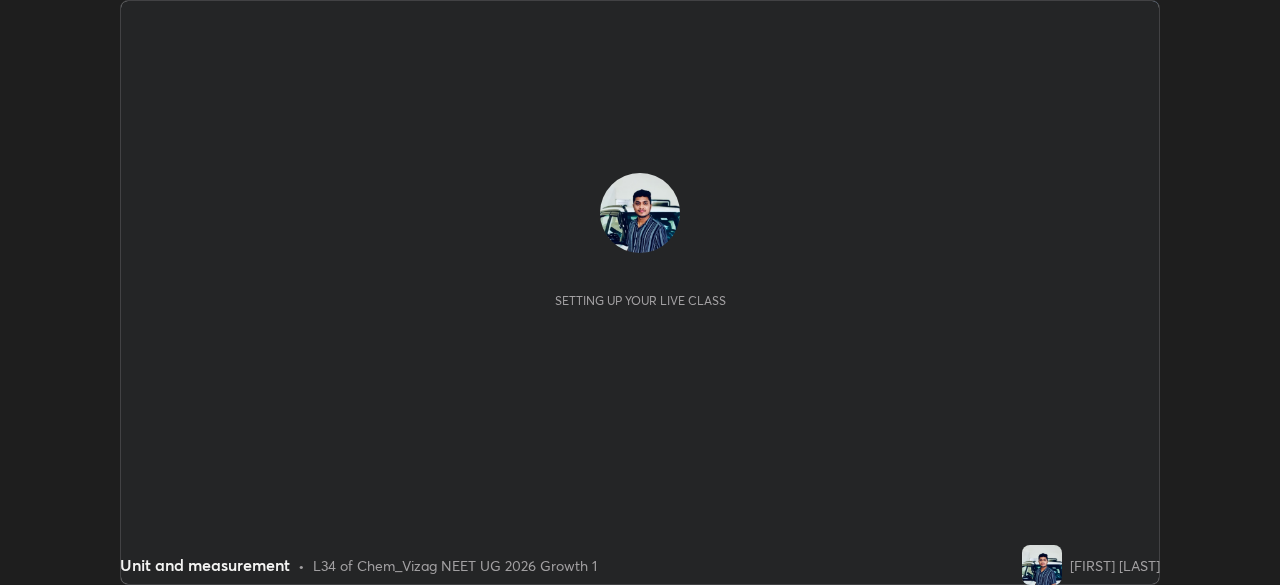 scroll, scrollTop: 0, scrollLeft: 0, axis: both 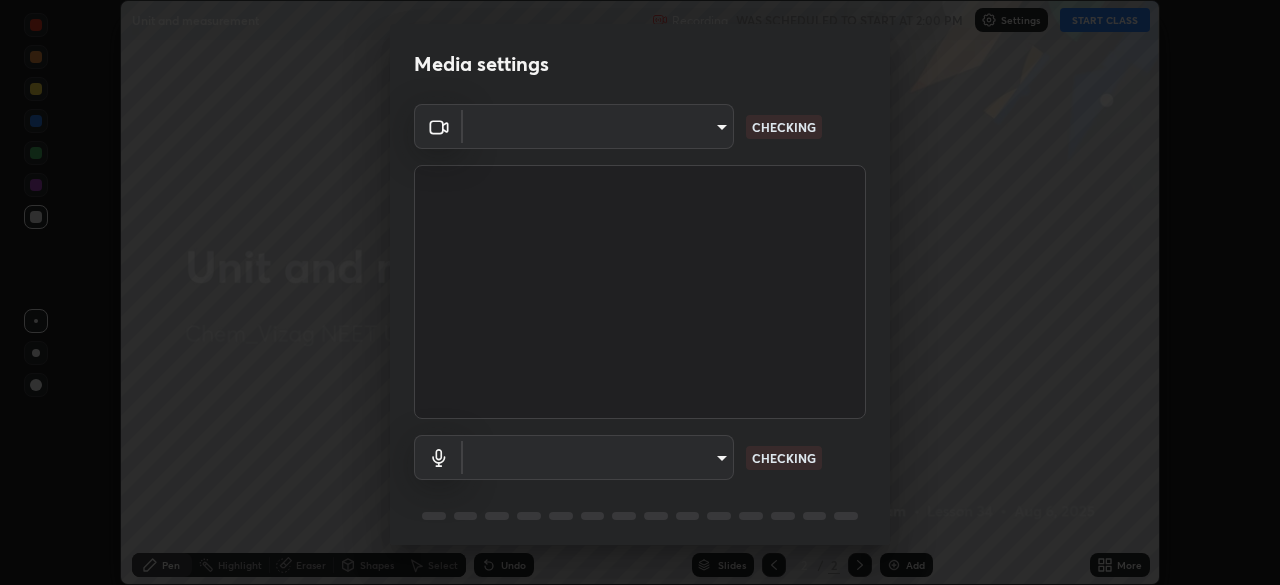 click on "Media settings ​ CHECKING ​ CHECKING 1 / 5 Next" at bounding box center [640, 292] 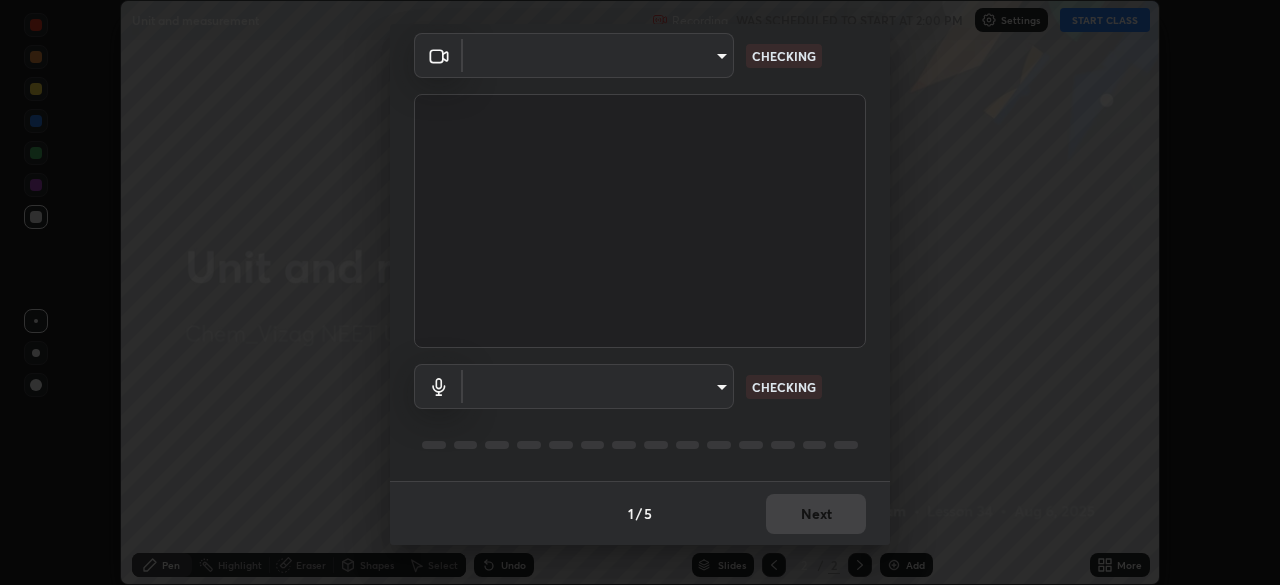 type on "d4617a7d2f559bd3252380f05f3b8909cd8fc89c71cae93ea608fdac764d706e" 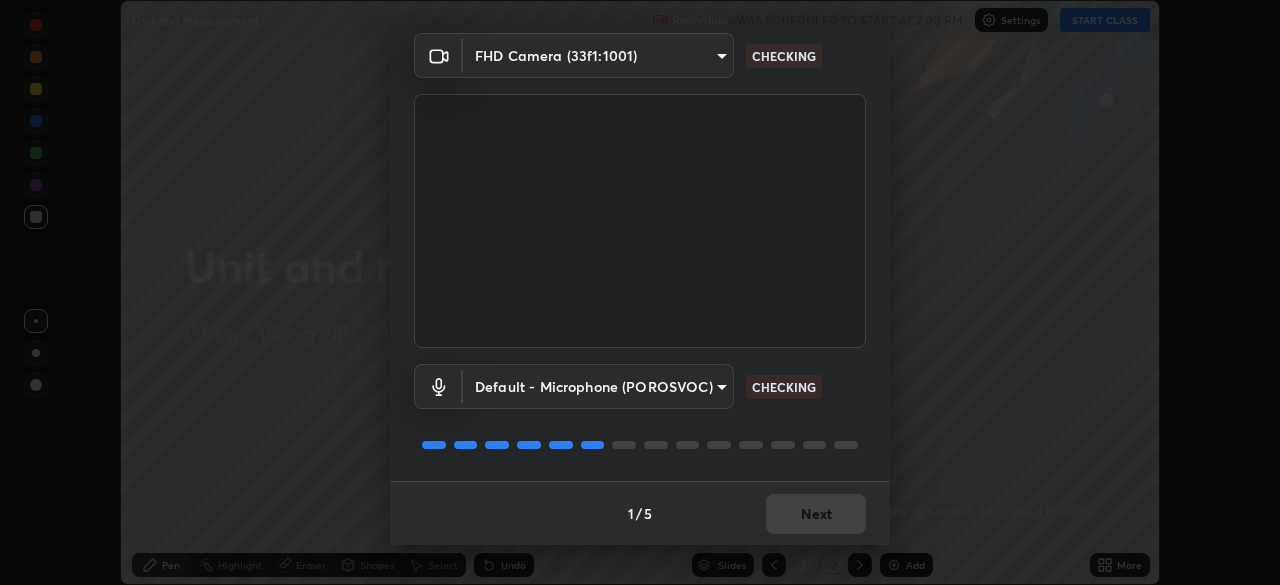 click on "1 / 5 Next" at bounding box center [640, 513] 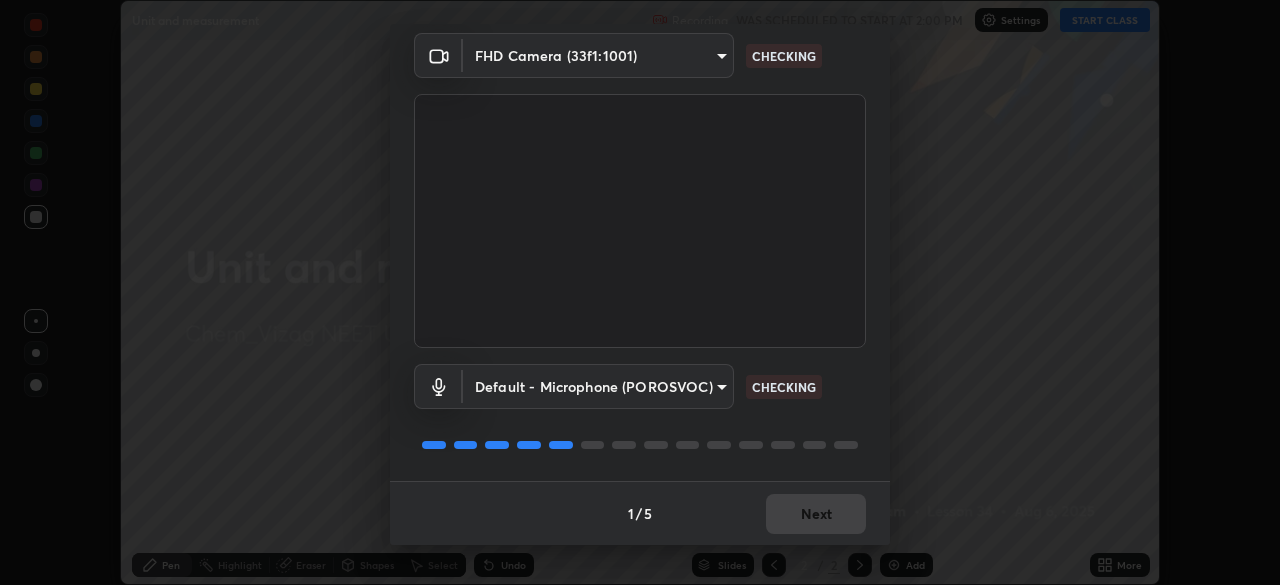 click on "1 / 5 Next" at bounding box center [640, 513] 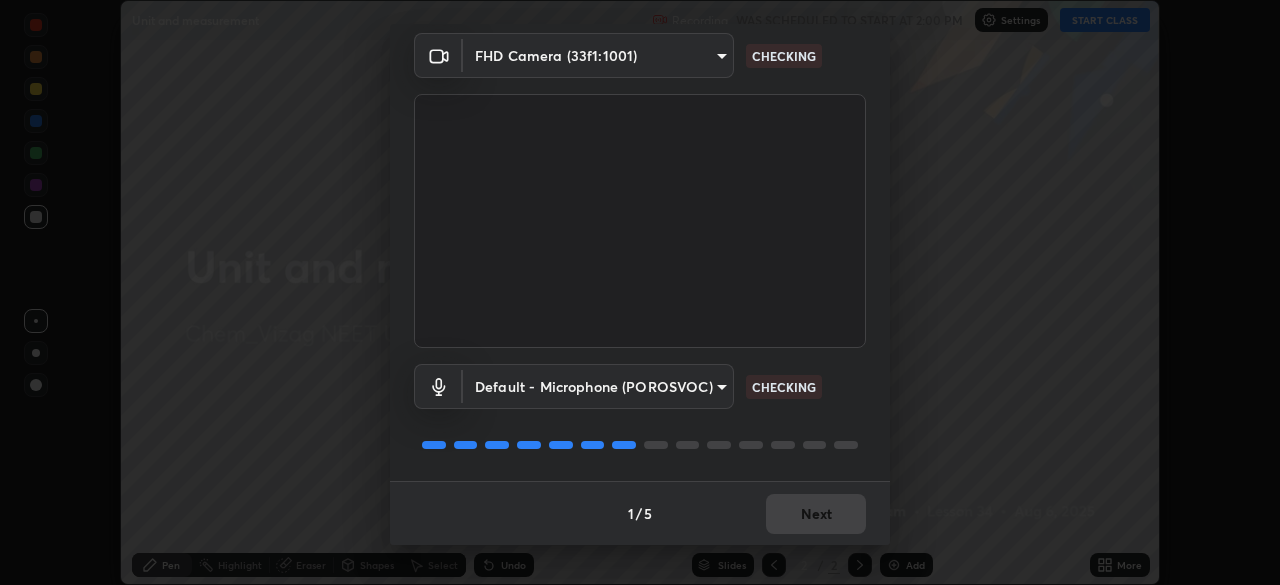 click on "Next" at bounding box center (816, 514) 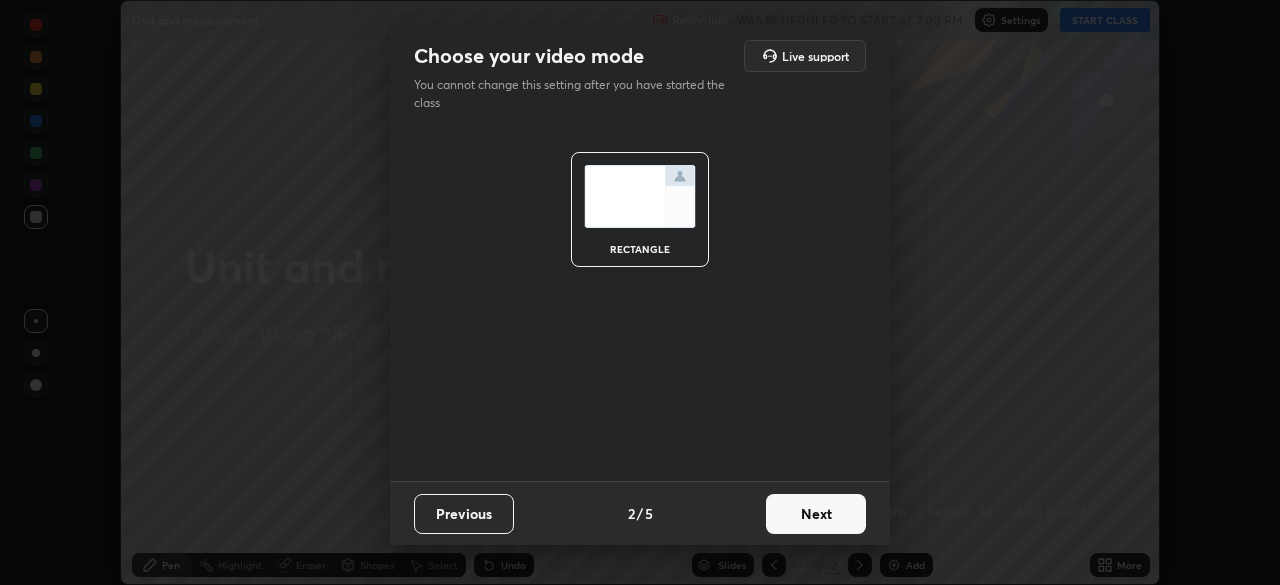 scroll, scrollTop: 0, scrollLeft: 0, axis: both 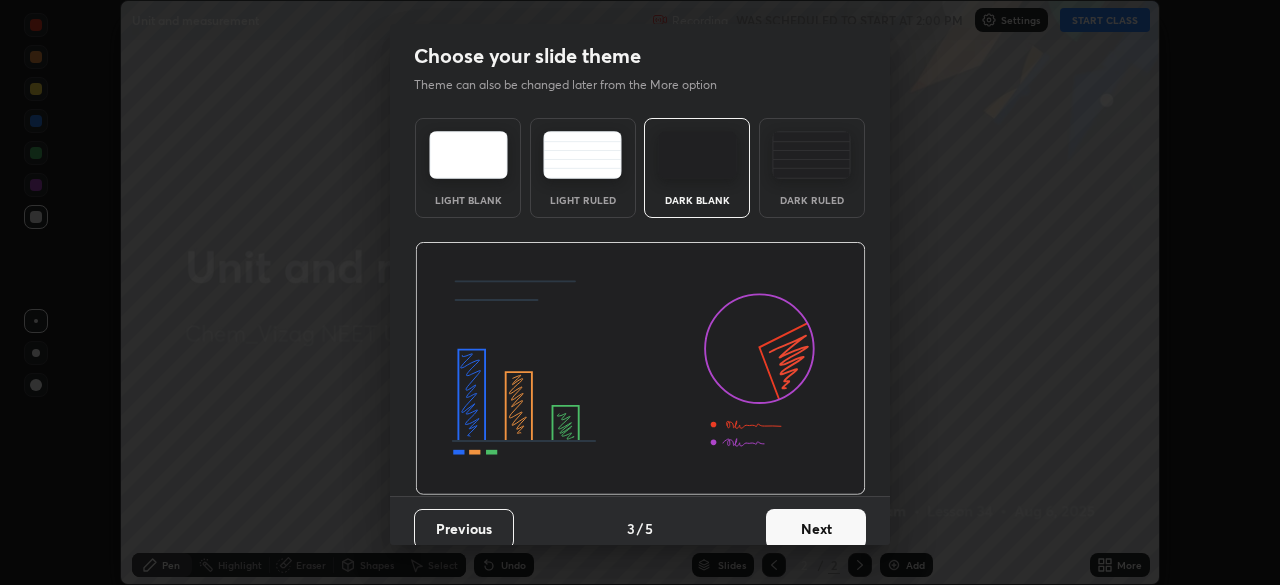 click on "Next" at bounding box center [816, 529] 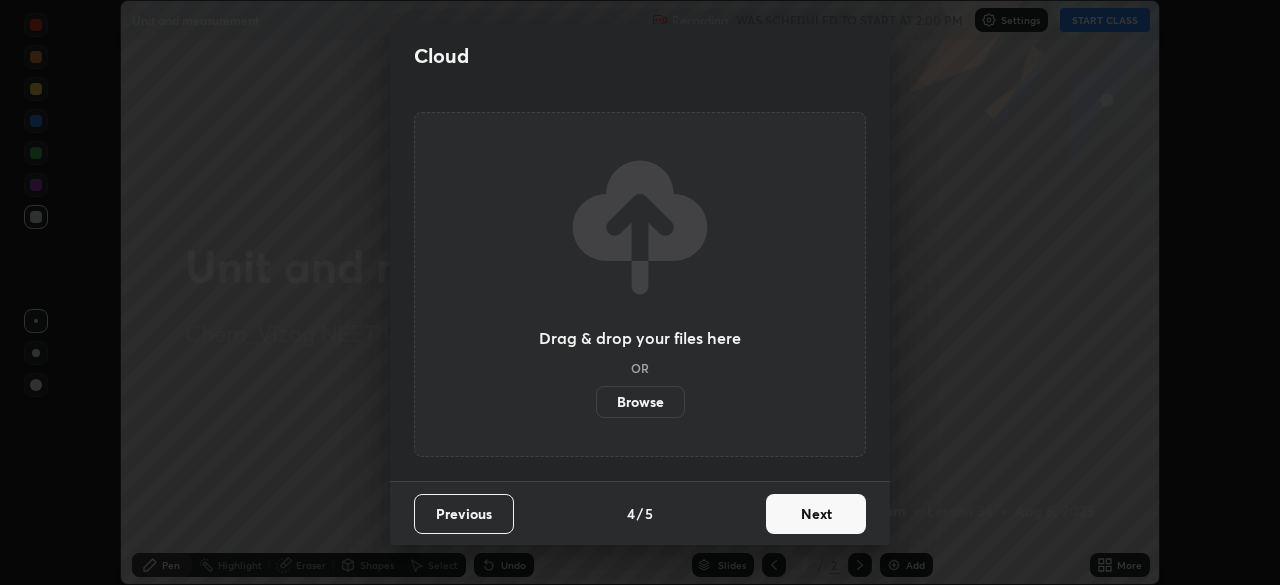 click on "Next" at bounding box center [816, 514] 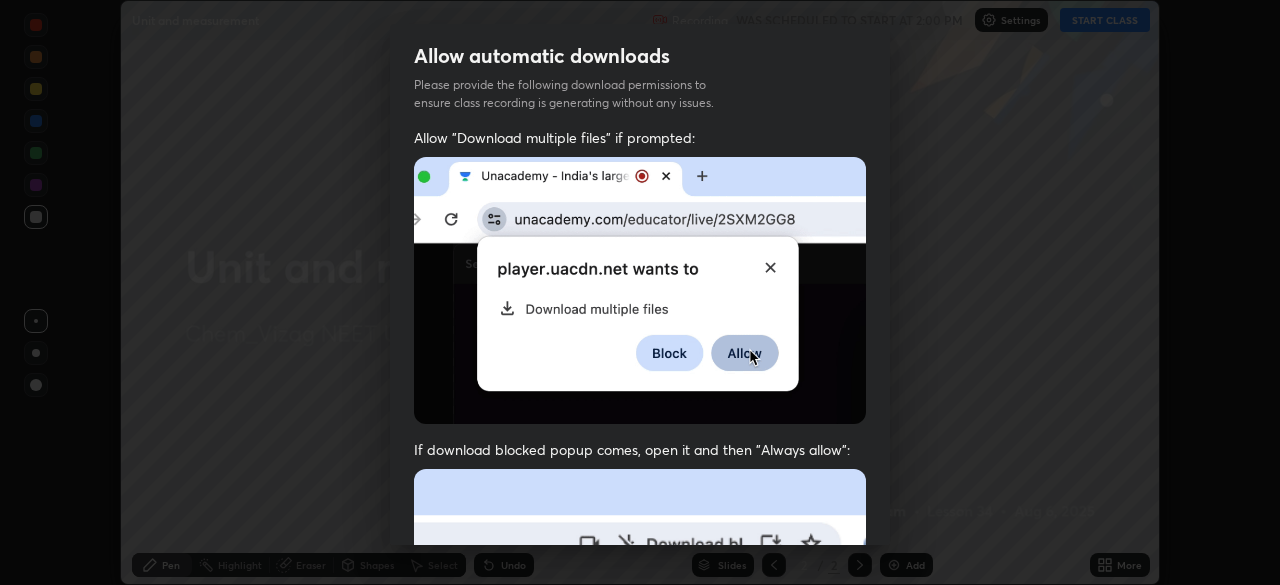 click at bounding box center (640, 687) 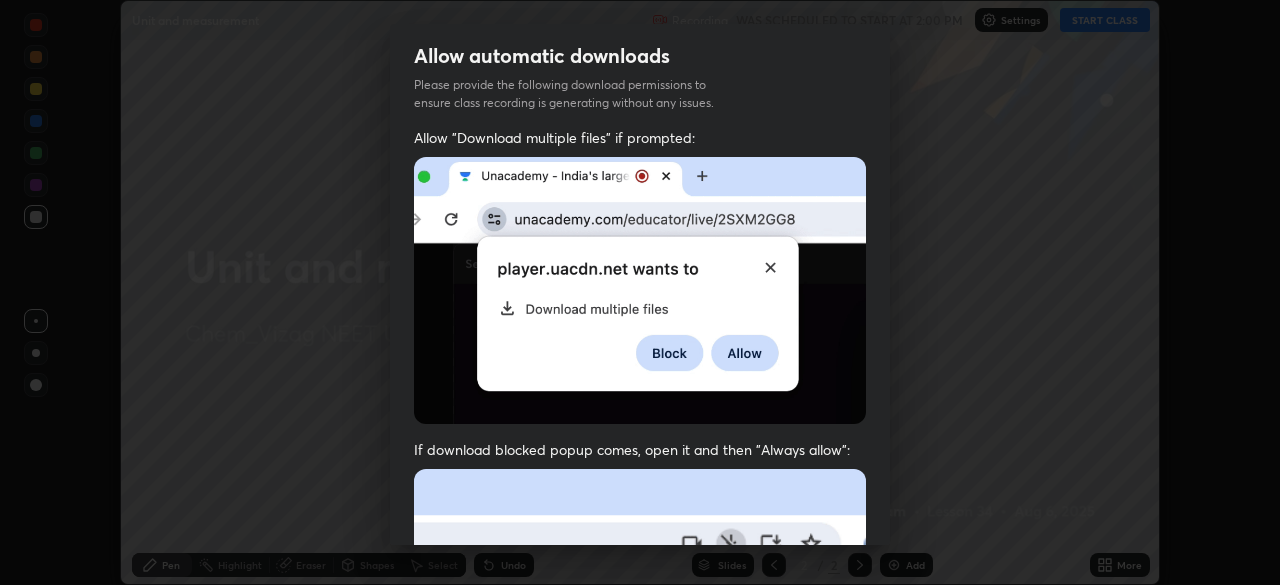 click at bounding box center [640, 687] 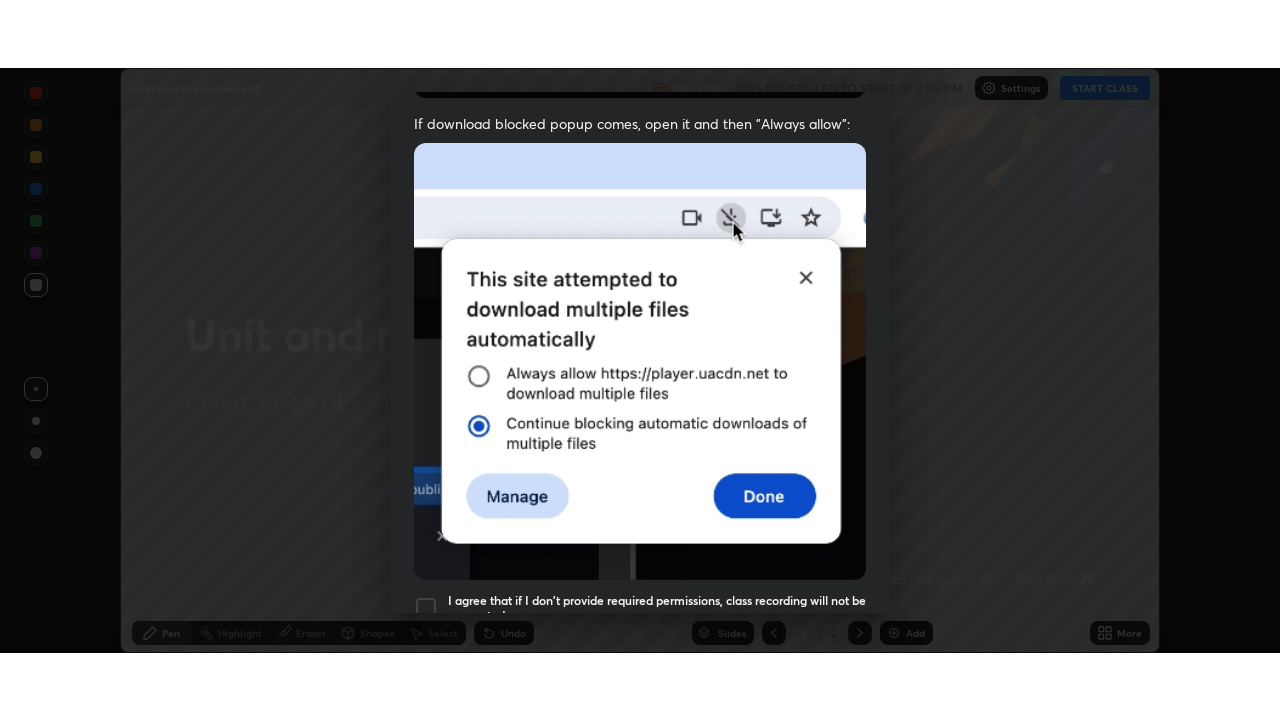 scroll, scrollTop: 479, scrollLeft: 0, axis: vertical 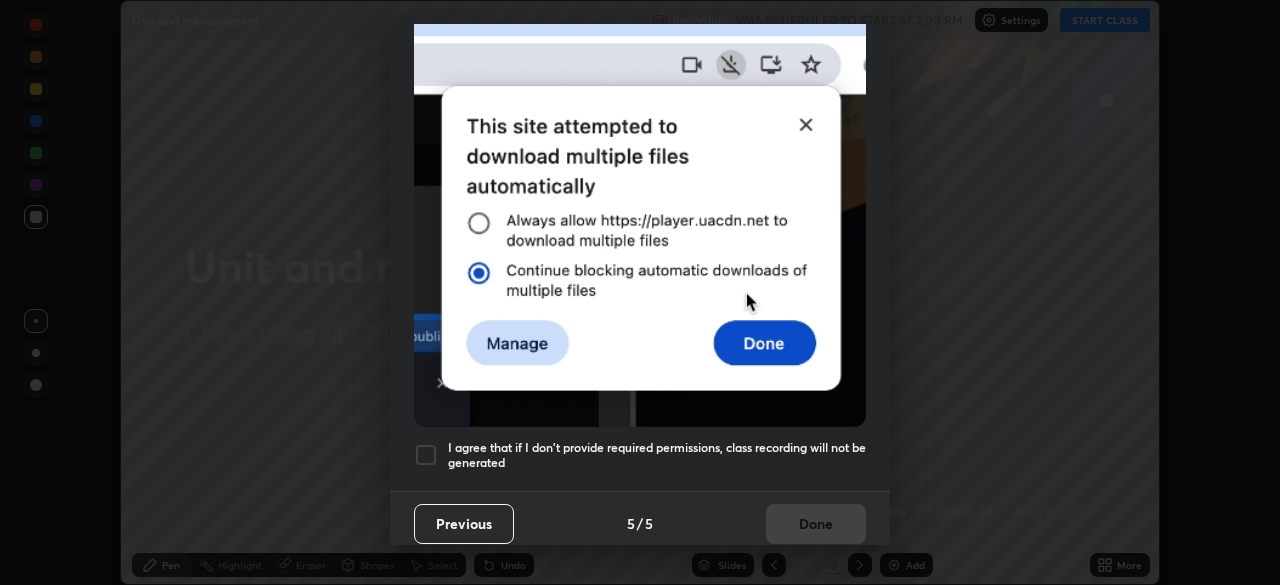 click at bounding box center [426, 455] 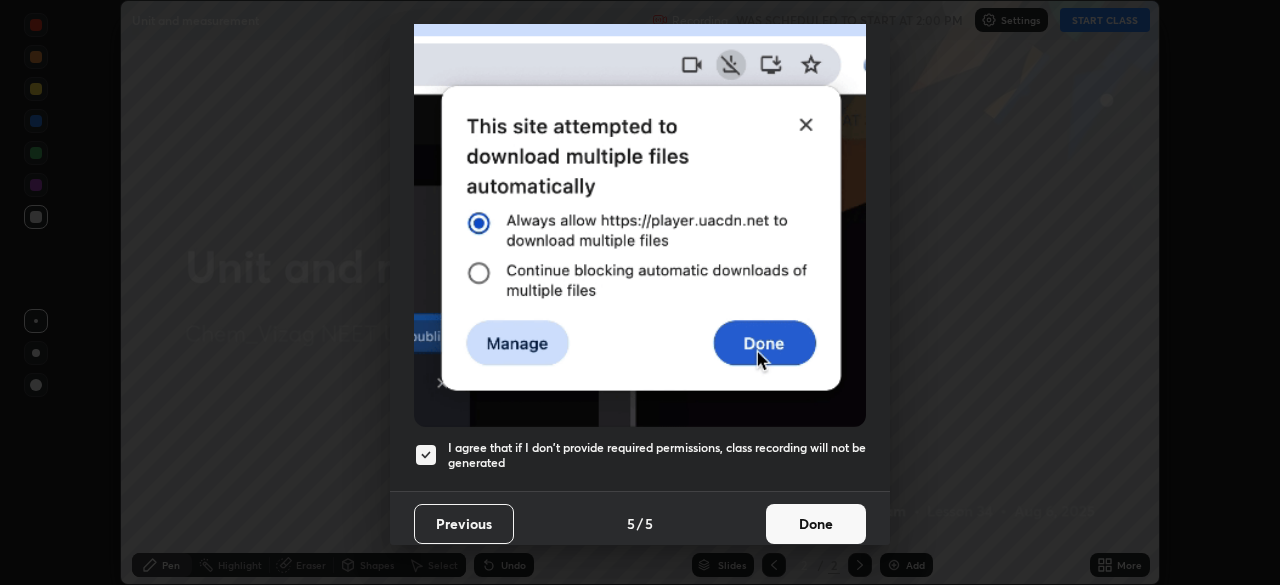 click on "Done" at bounding box center [816, 524] 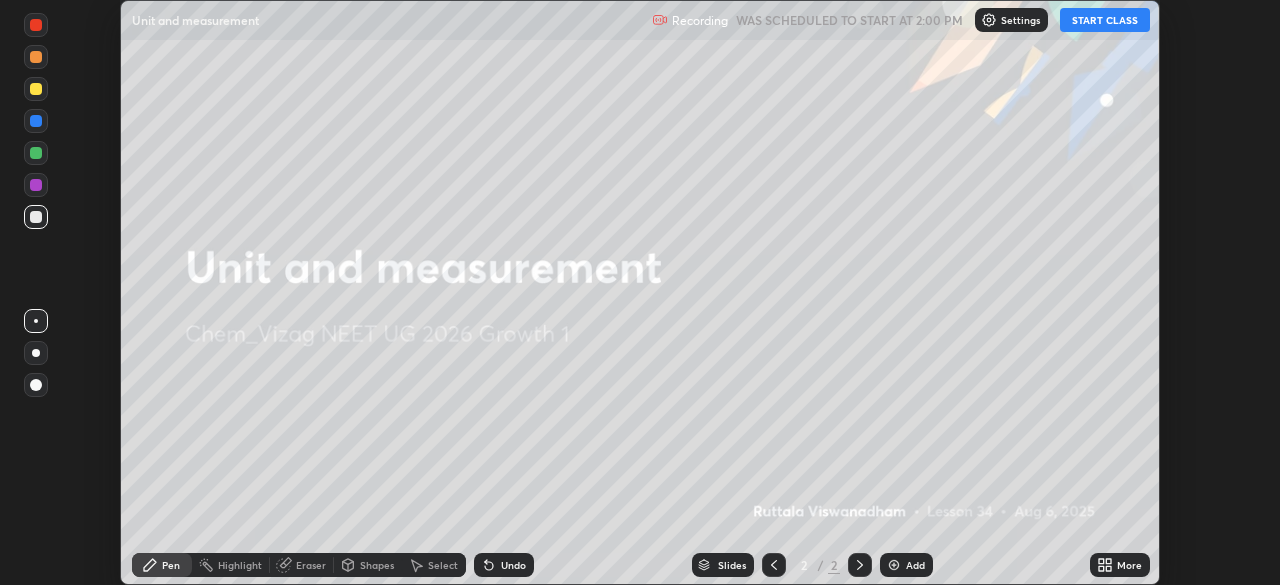 click on "START CLASS" at bounding box center [1105, 20] 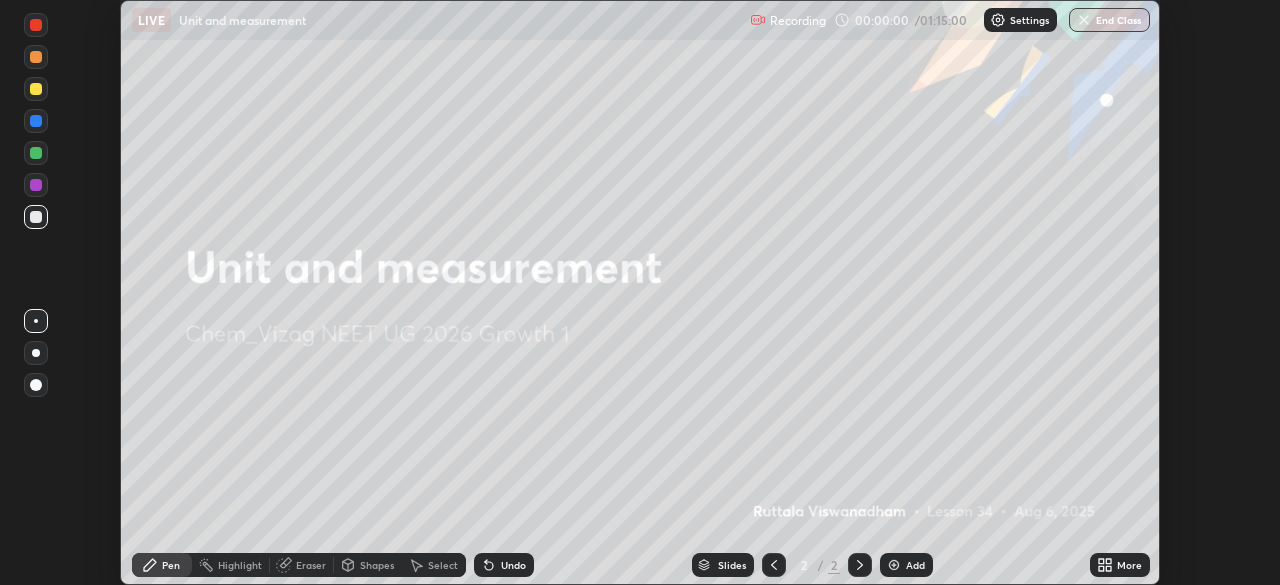 click on "More" at bounding box center (1129, 565) 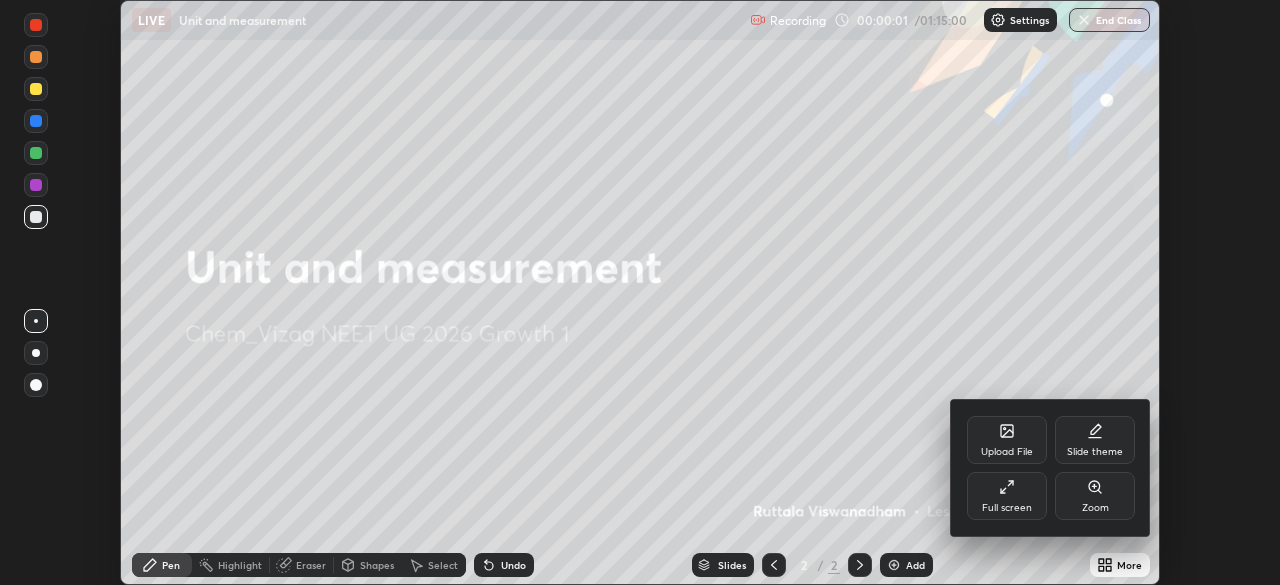 click on "Full screen" at bounding box center [1007, 496] 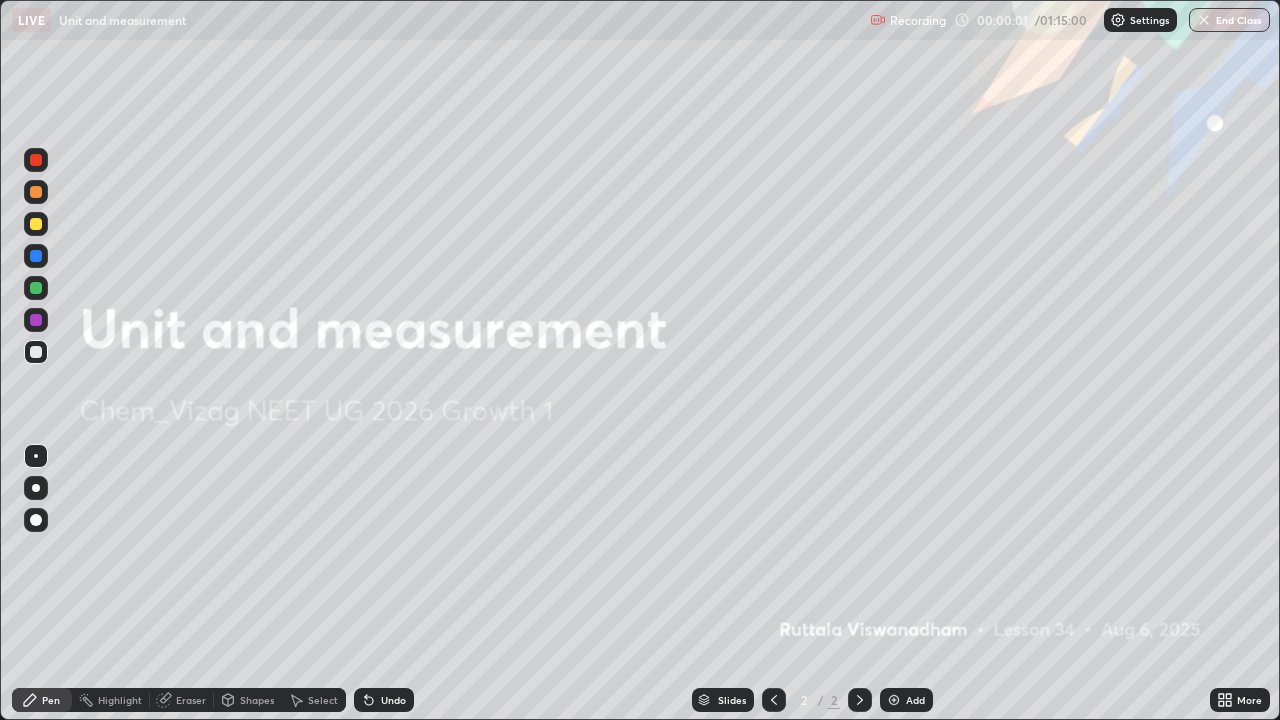 scroll, scrollTop: 99280, scrollLeft: 98720, axis: both 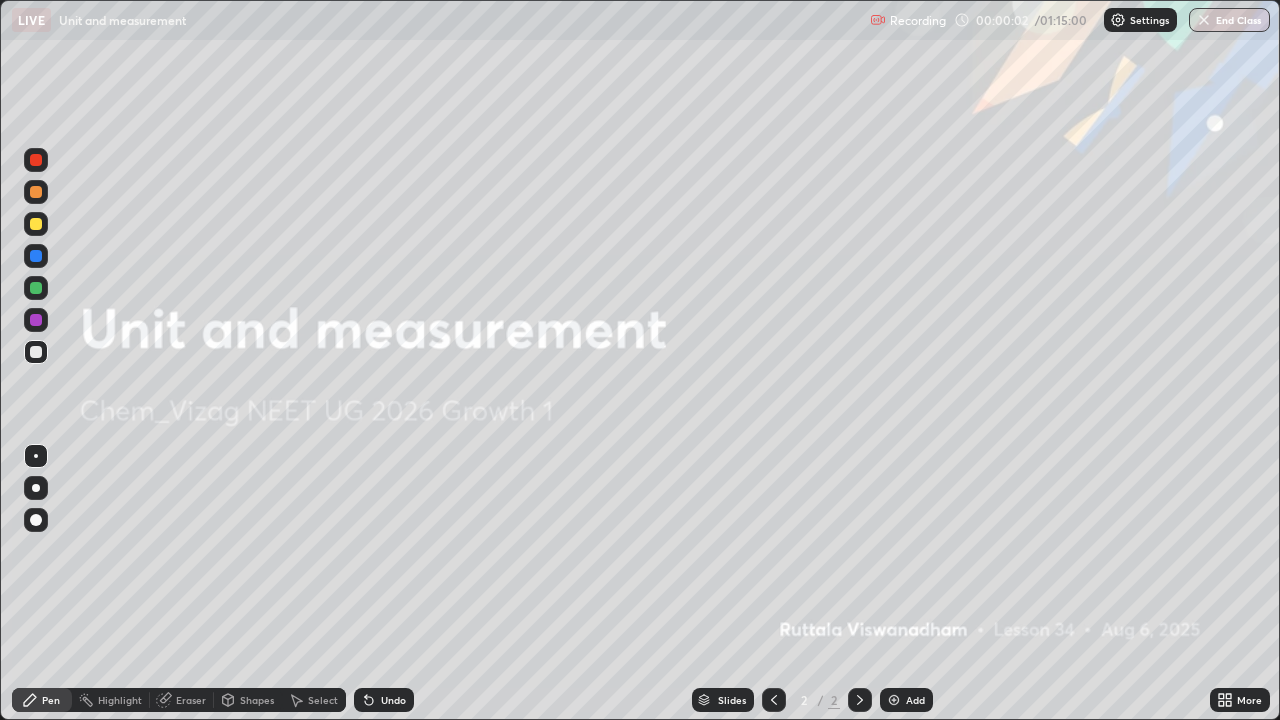 click on "Add" at bounding box center [906, 700] 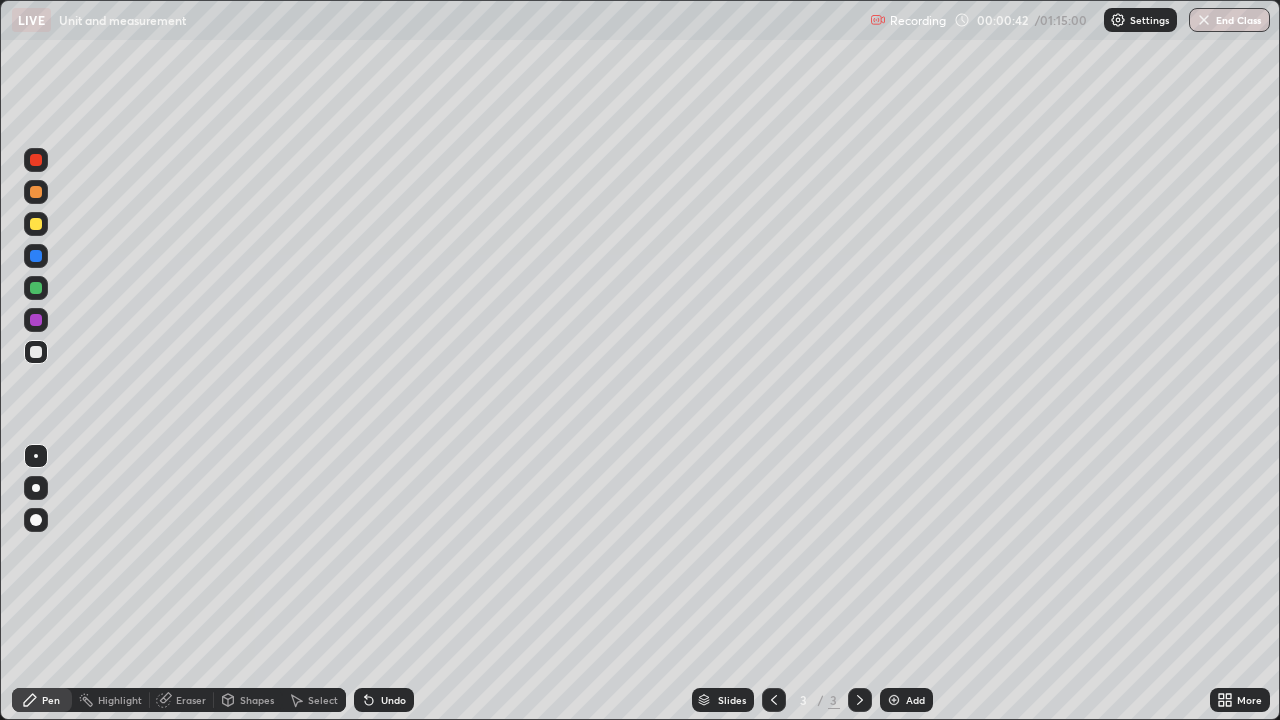 click at bounding box center (36, 288) 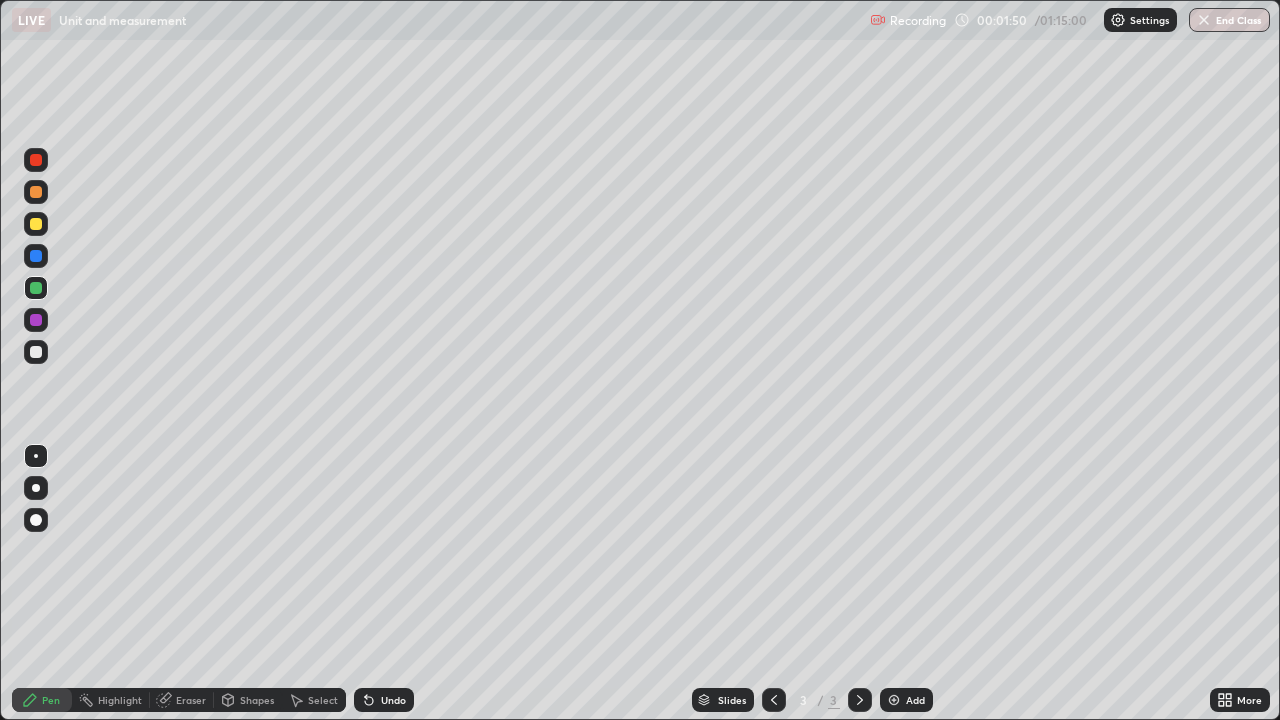 click at bounding box center (36, 352) 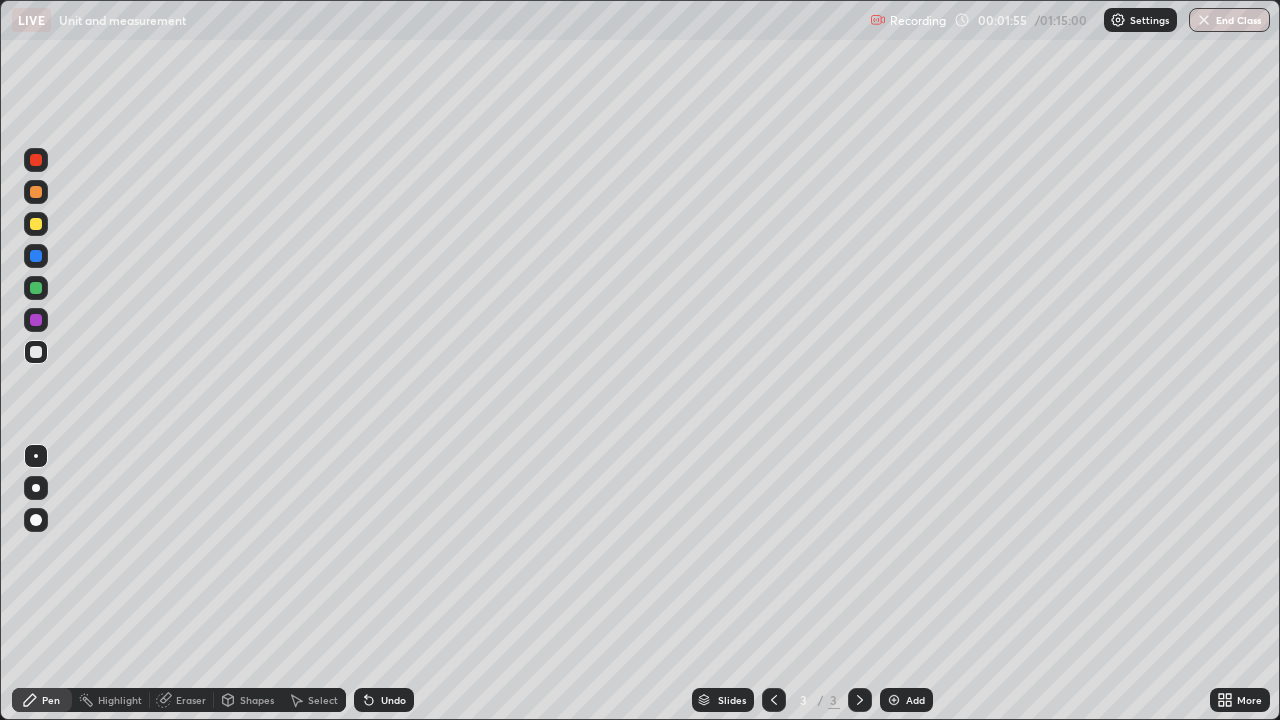 click on "Undo" at bounding box center [393, 700] 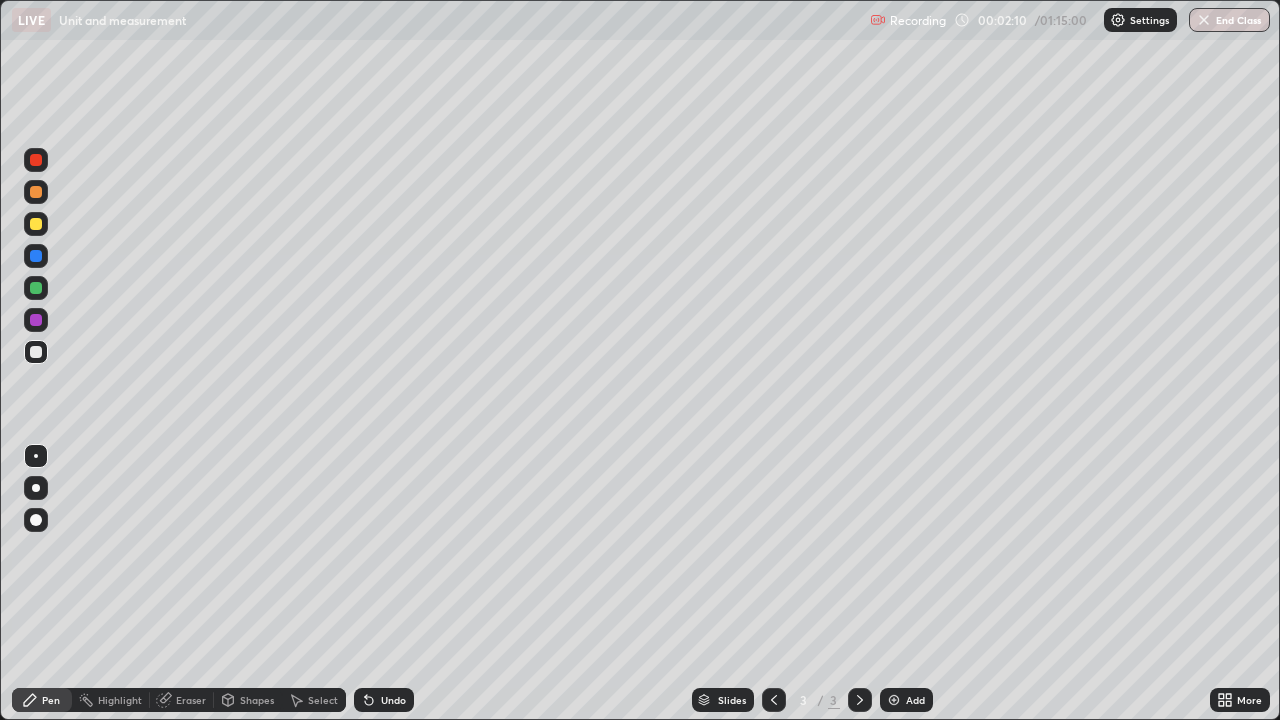 click at bounding box center [36, 288] 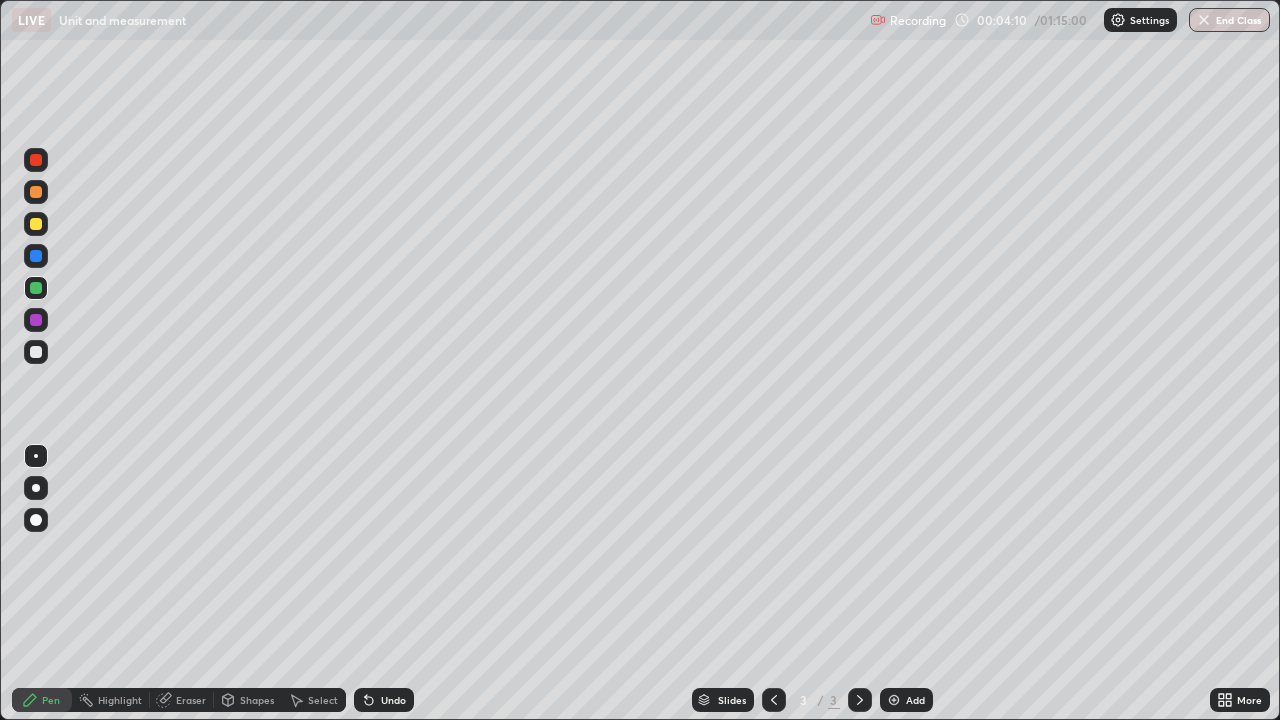 click at bounding box center [894, 700] 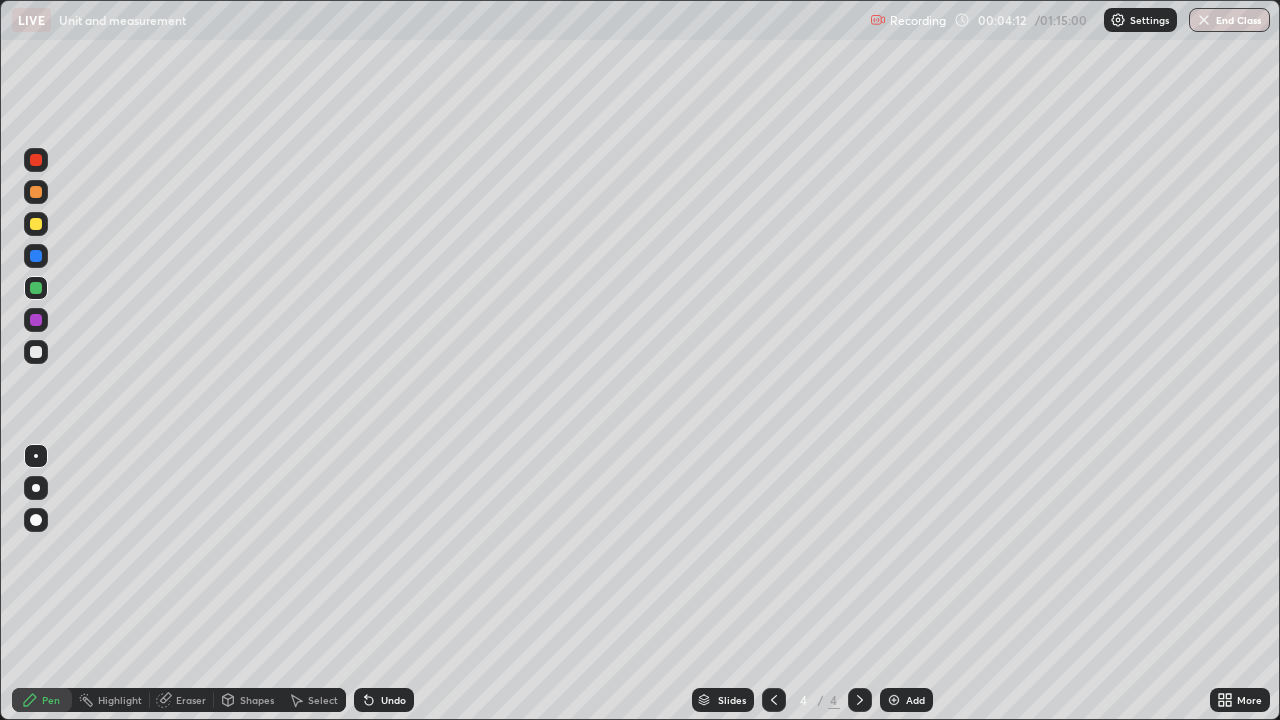 click at bounding box center (36, 224) 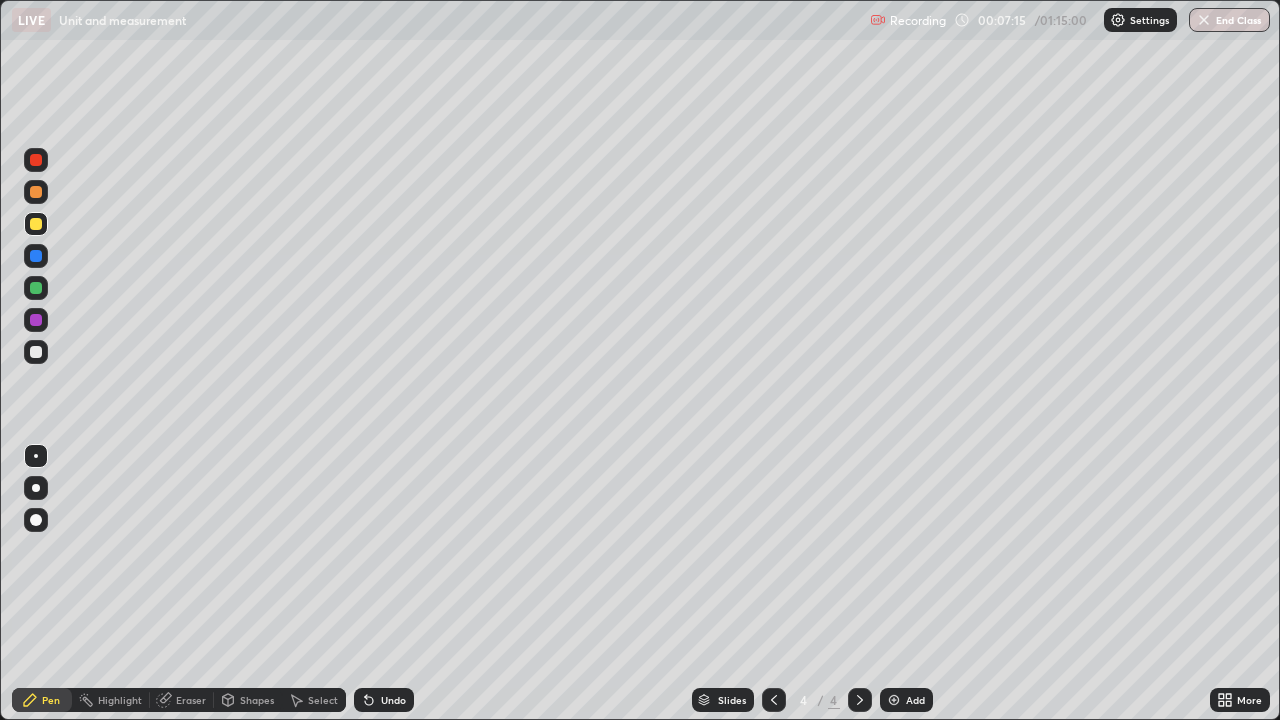 click at bounding box center [36, 456] 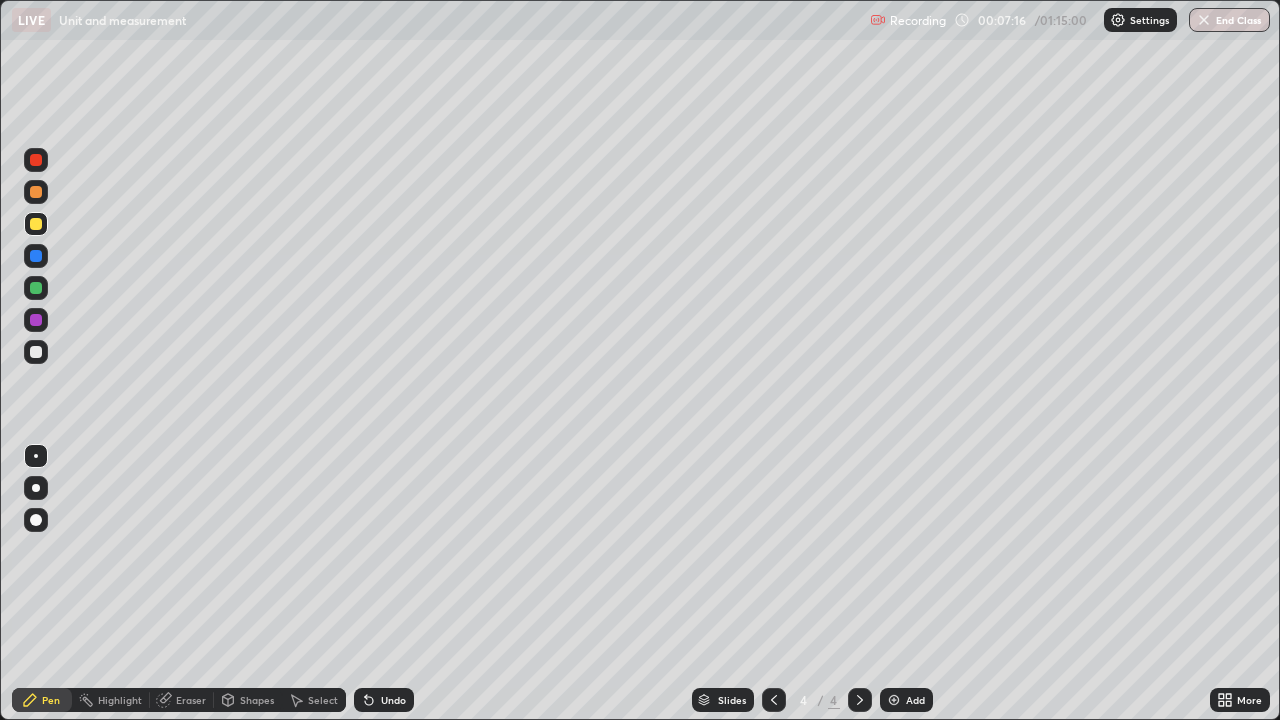 click at bounding box center [36, 352] 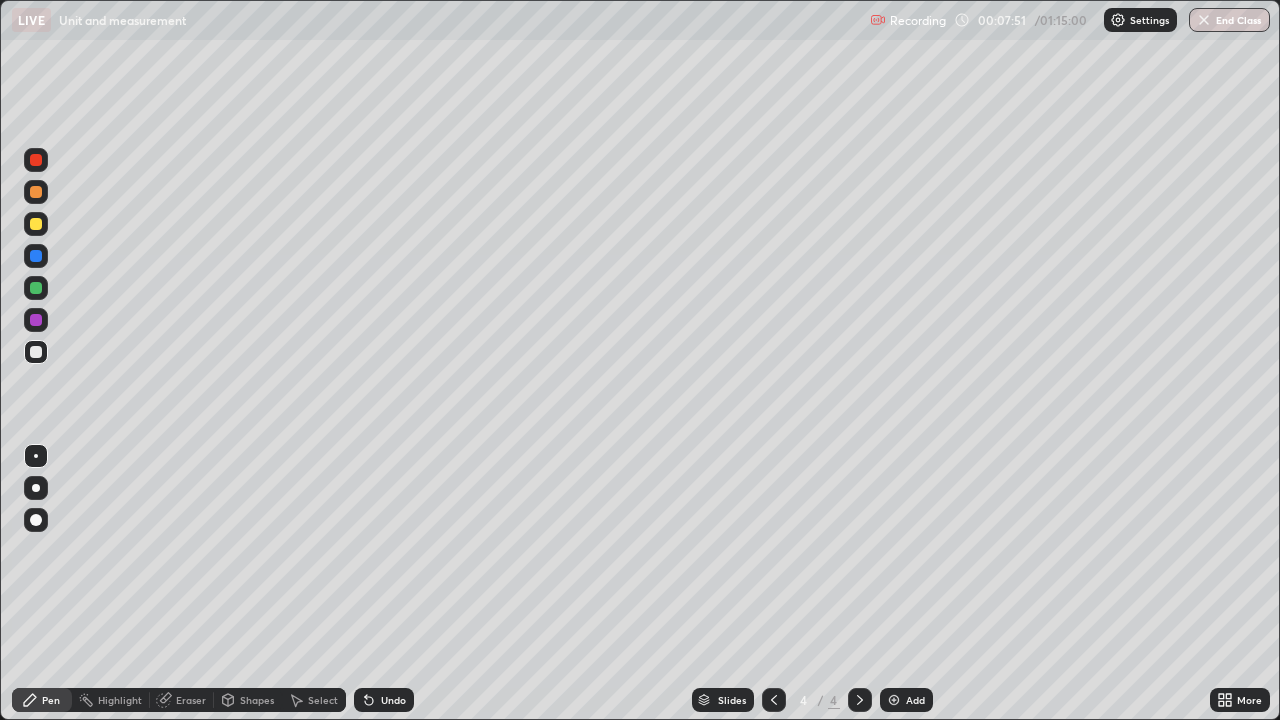 click on "Select" at bounding box center [323, 700] 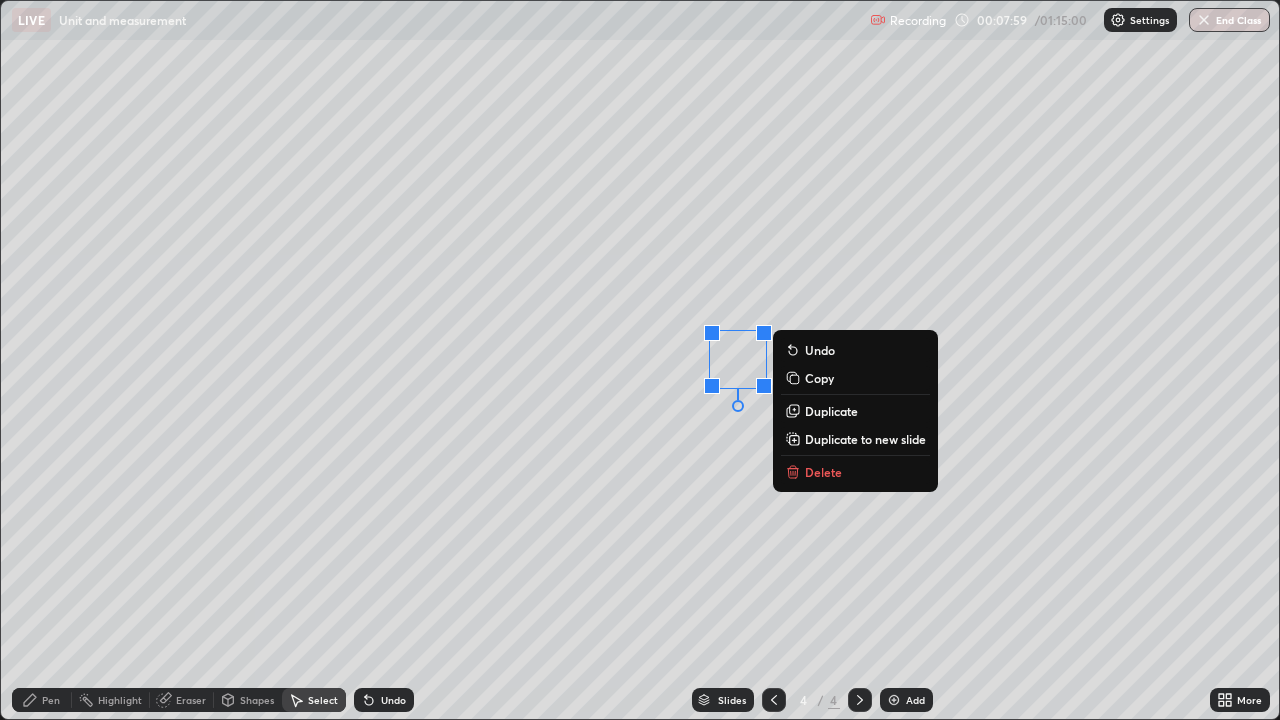 click on "0 ° Undo Copy Duplicate Duplicate to new slide Delete" at bounding box center [640, 360] 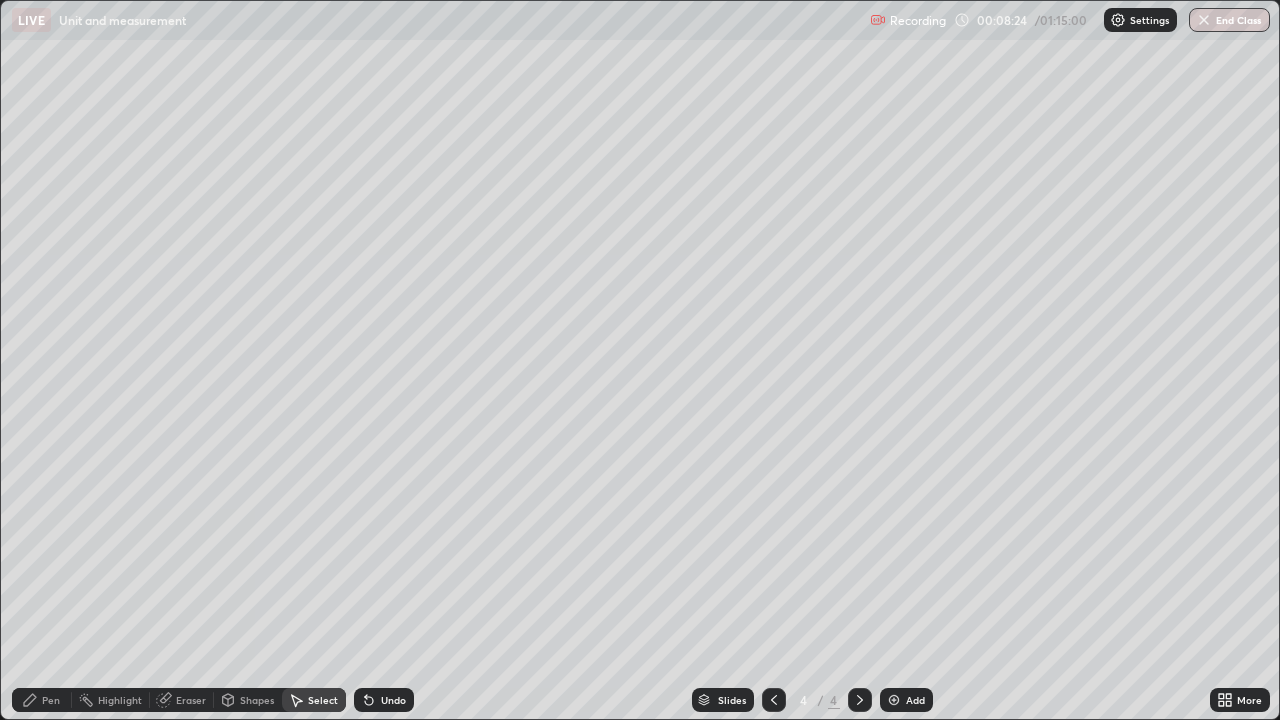 click on "Pen" at bounding box center [42, 700] 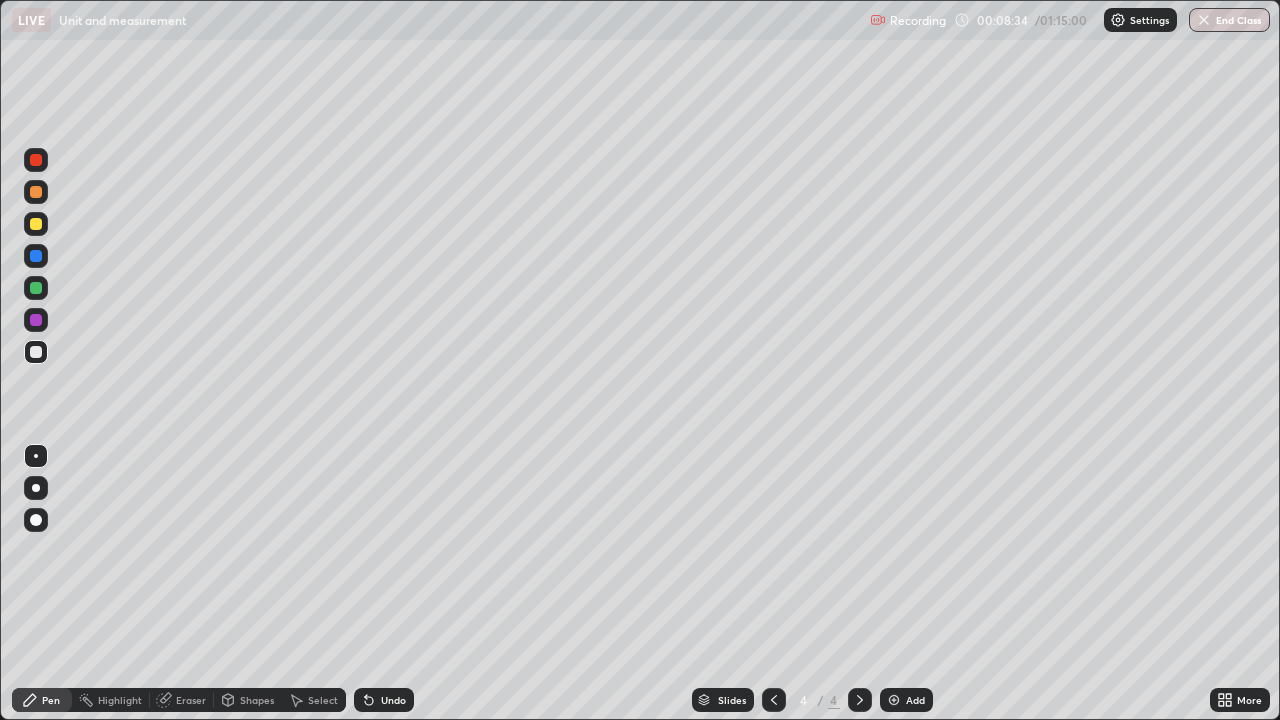 click on "Undo" at bounding box center (384, 700) 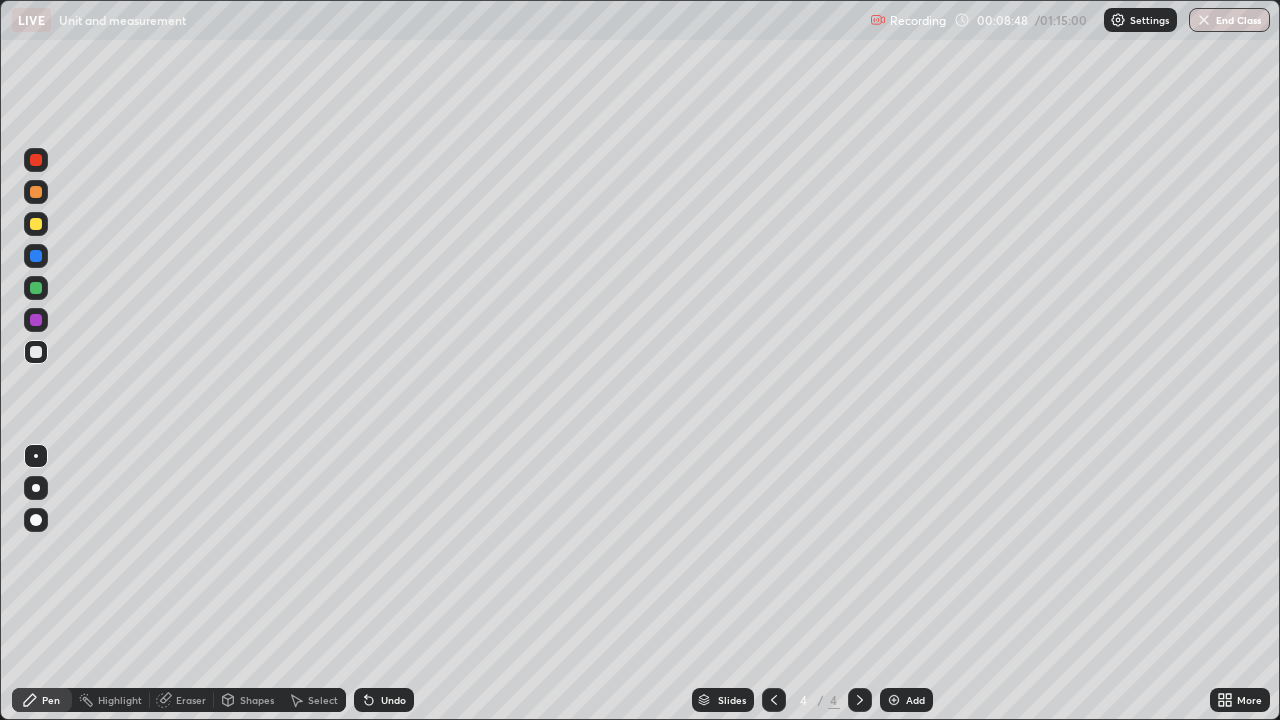 click at bounding box center (36, 320) 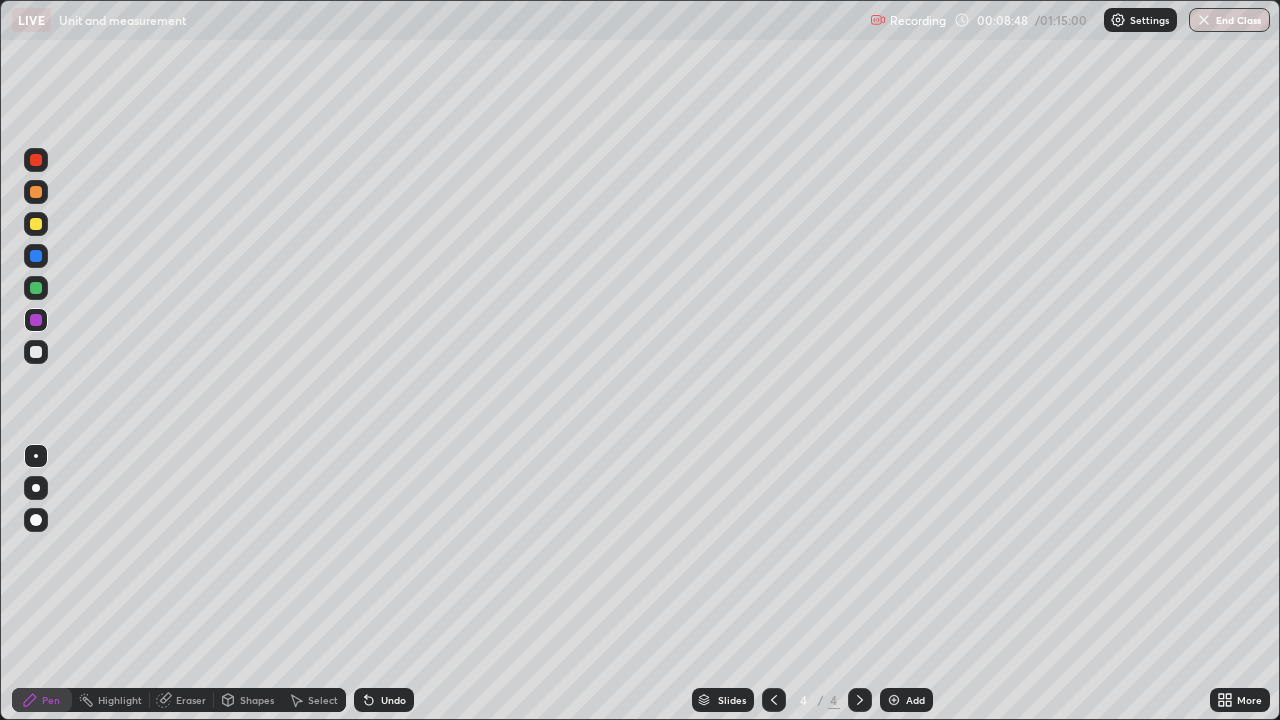 click at bounding box center (36, 288) 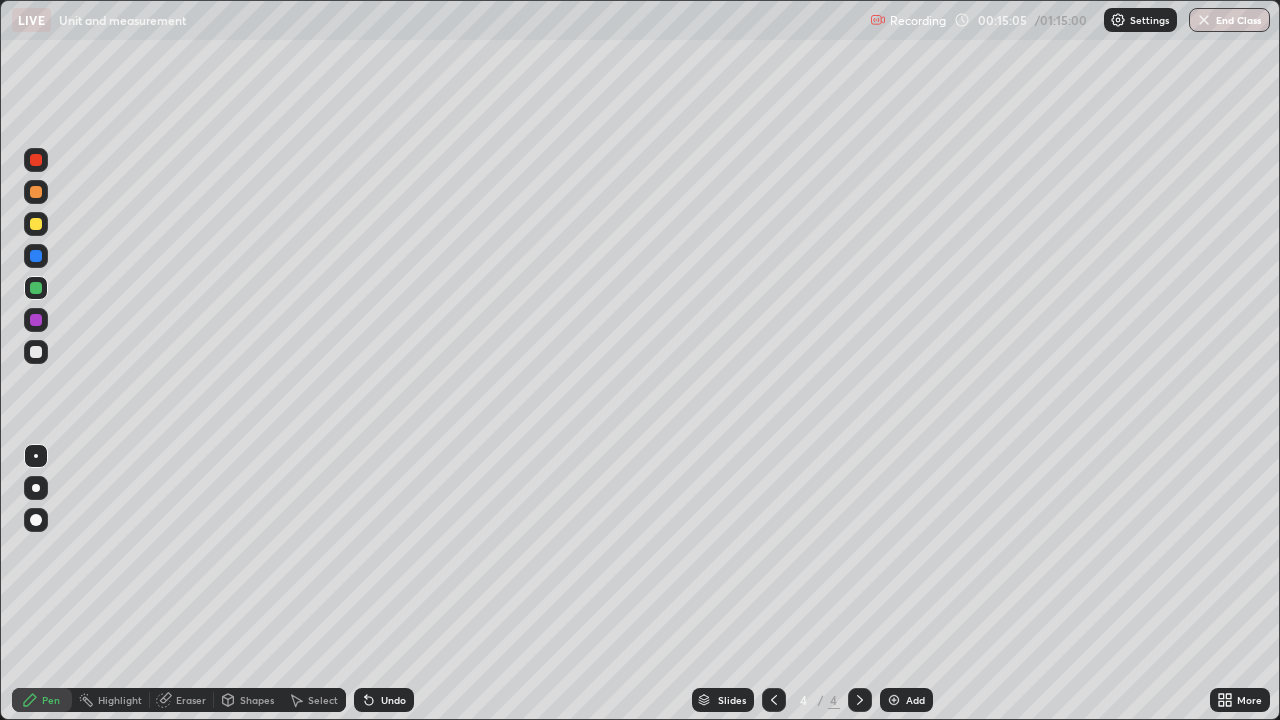 click on "Eraser" at bounding box center [191, 700] 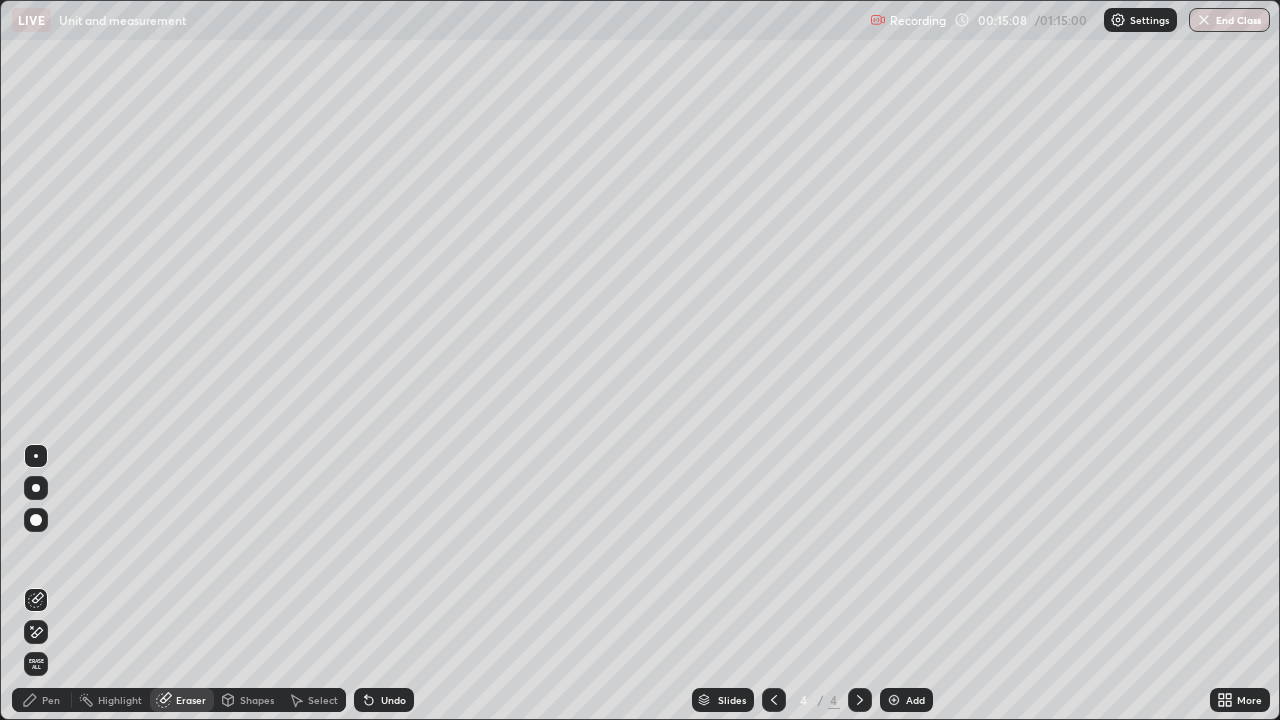 click on "Pen" at bounding box center (51, 700) 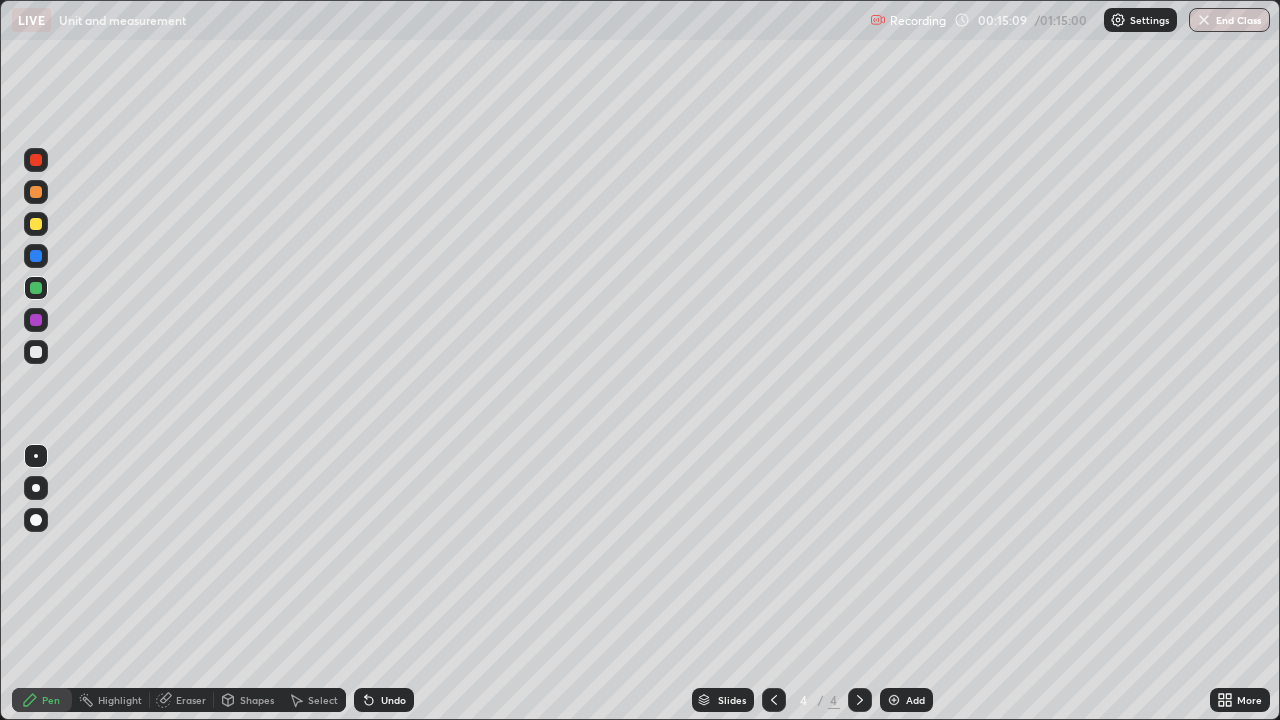 click at bounding box center [36, 352] 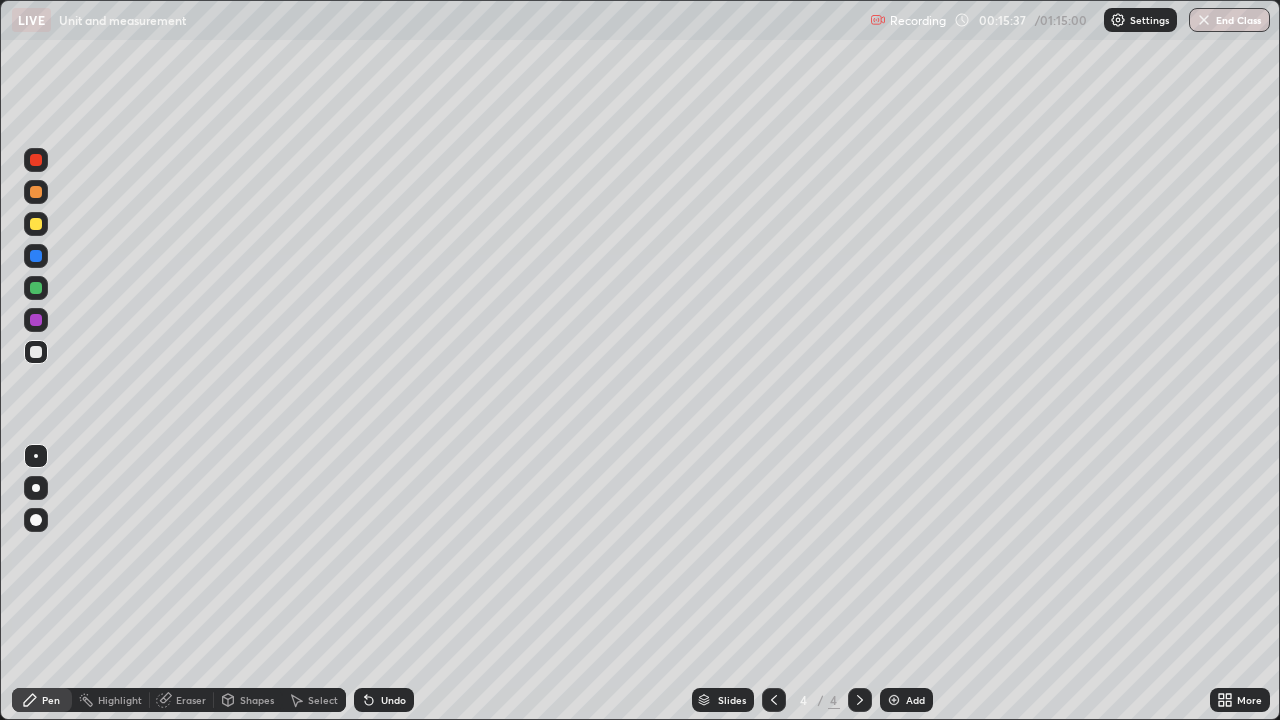 click on "Eraser" at bounding box center [182, 700] 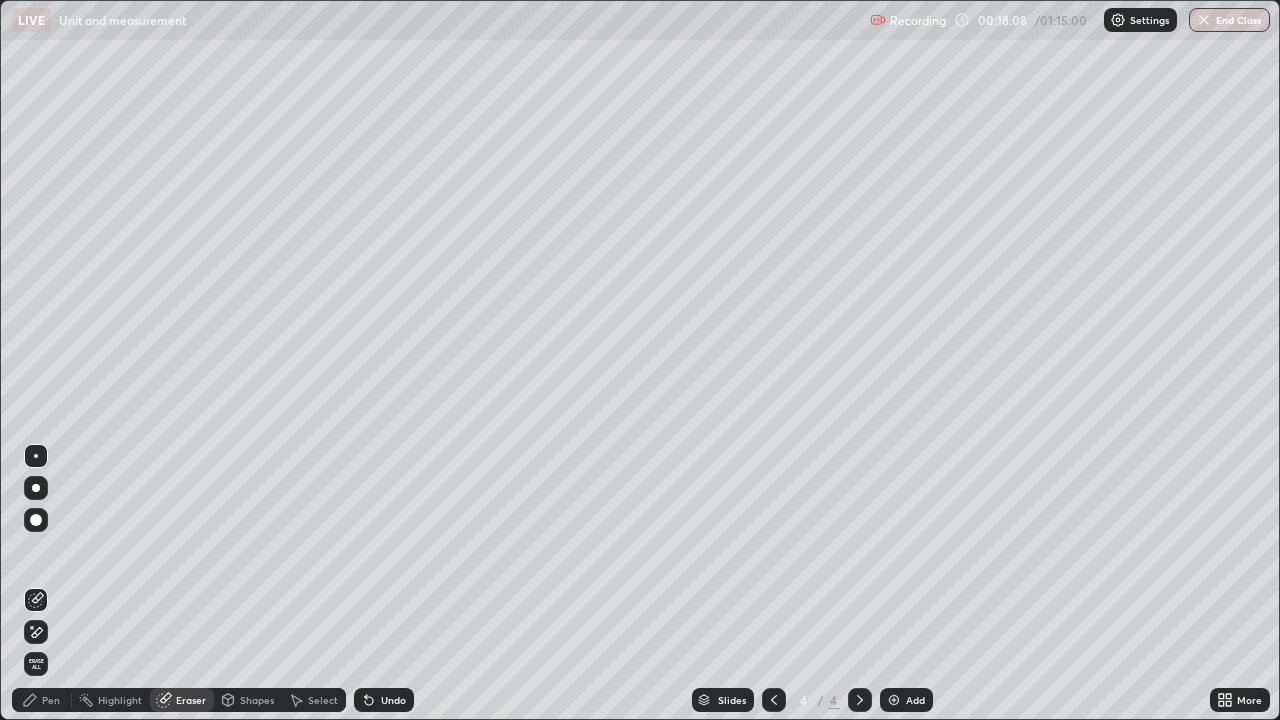 click on "Add" at bounding box center (906, 700) 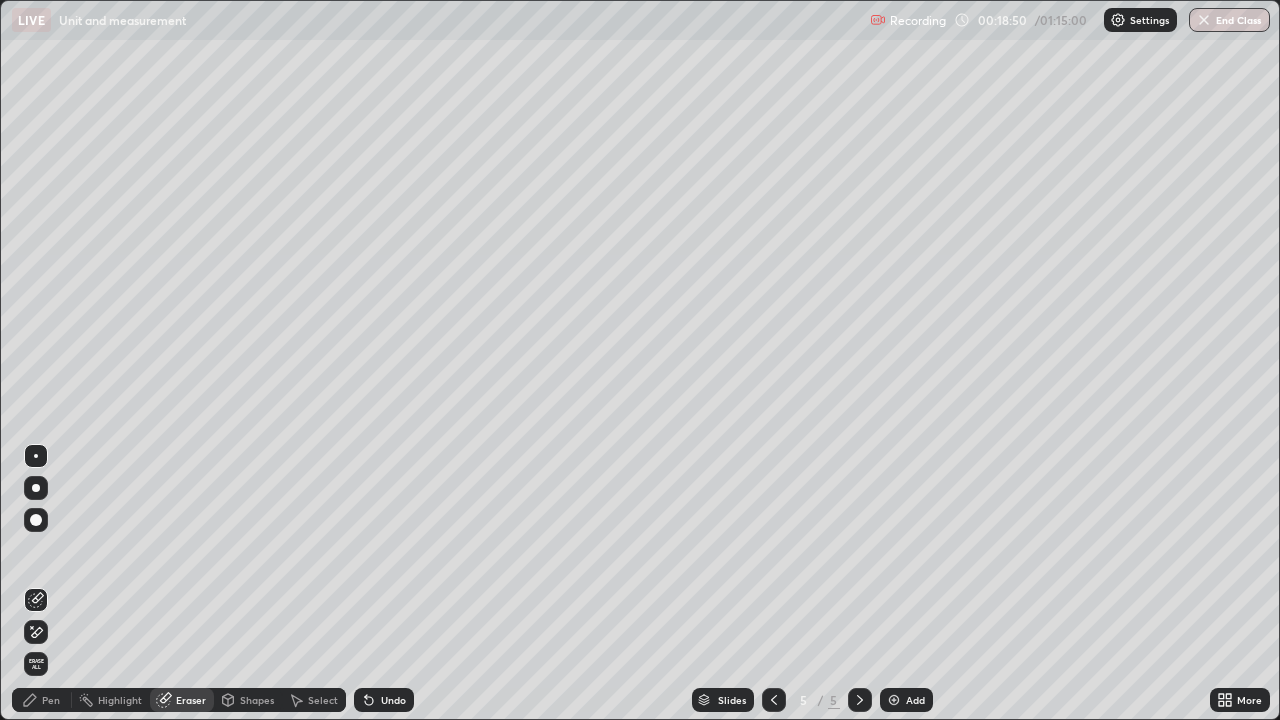 click on "Pen" at bounding box center (51, 700) 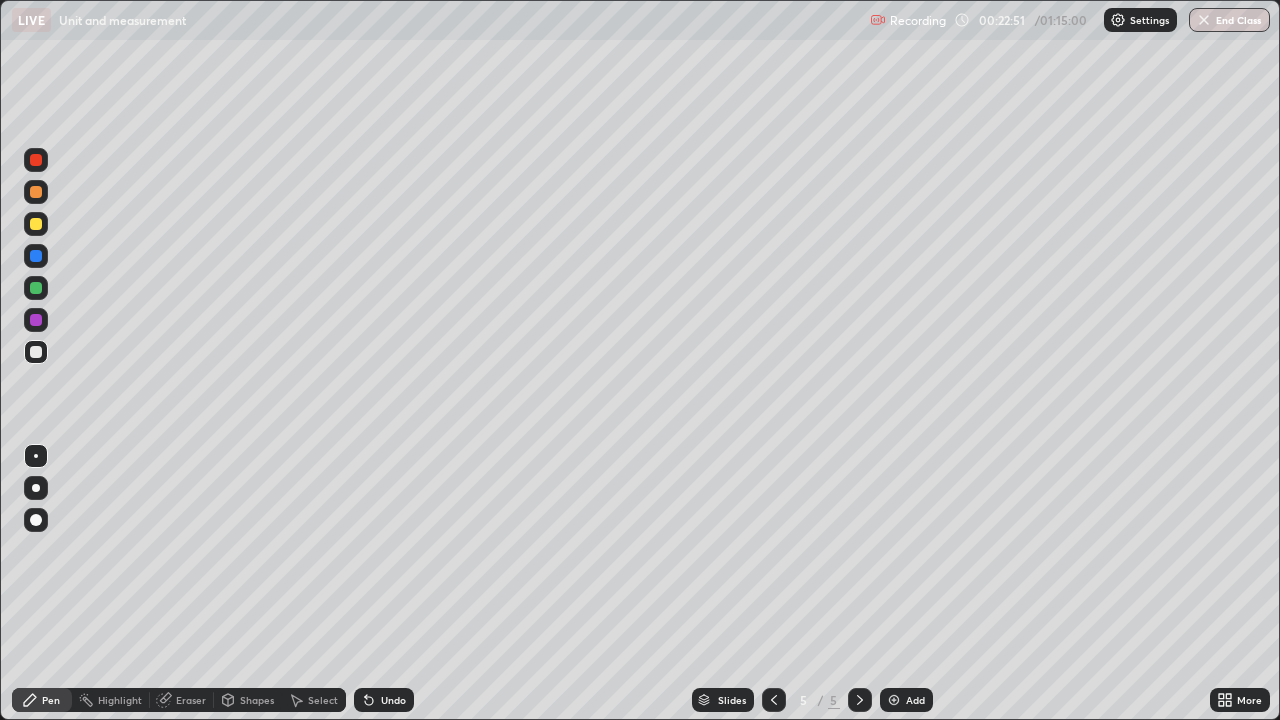click on "Undo" at bounding box center (393, 700) 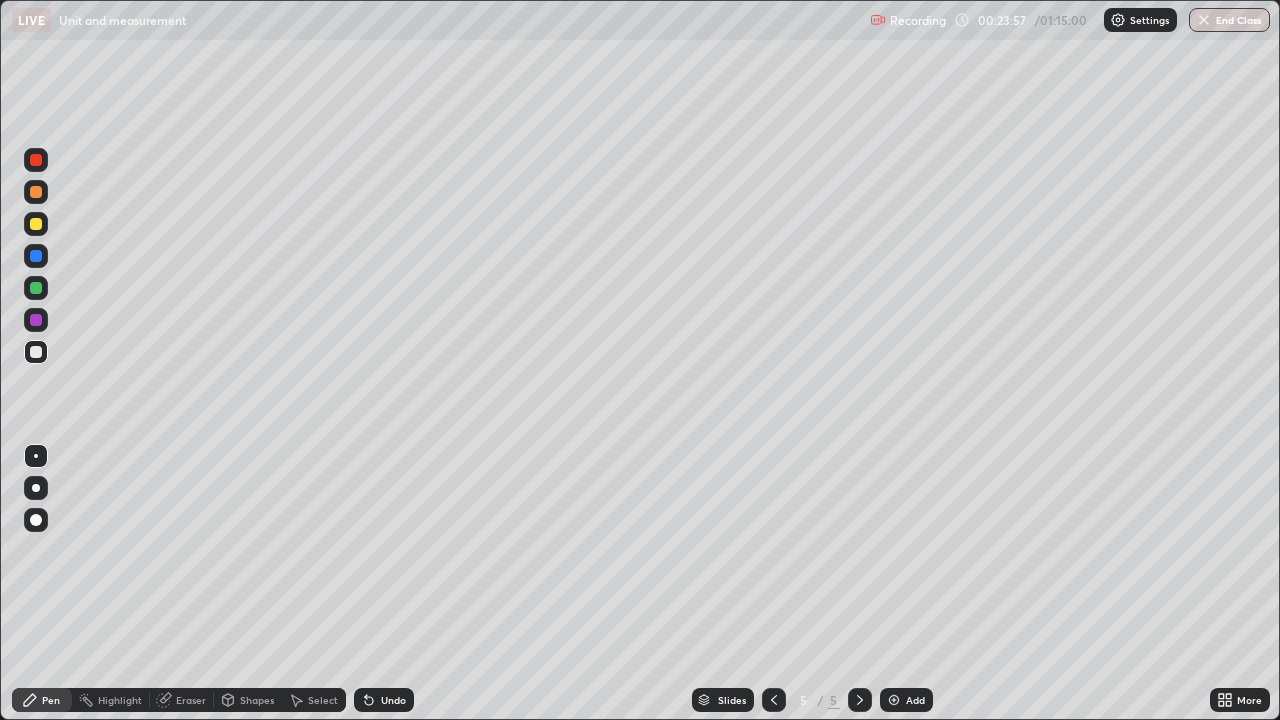 click on "Add" at bounding box center (906, 700) 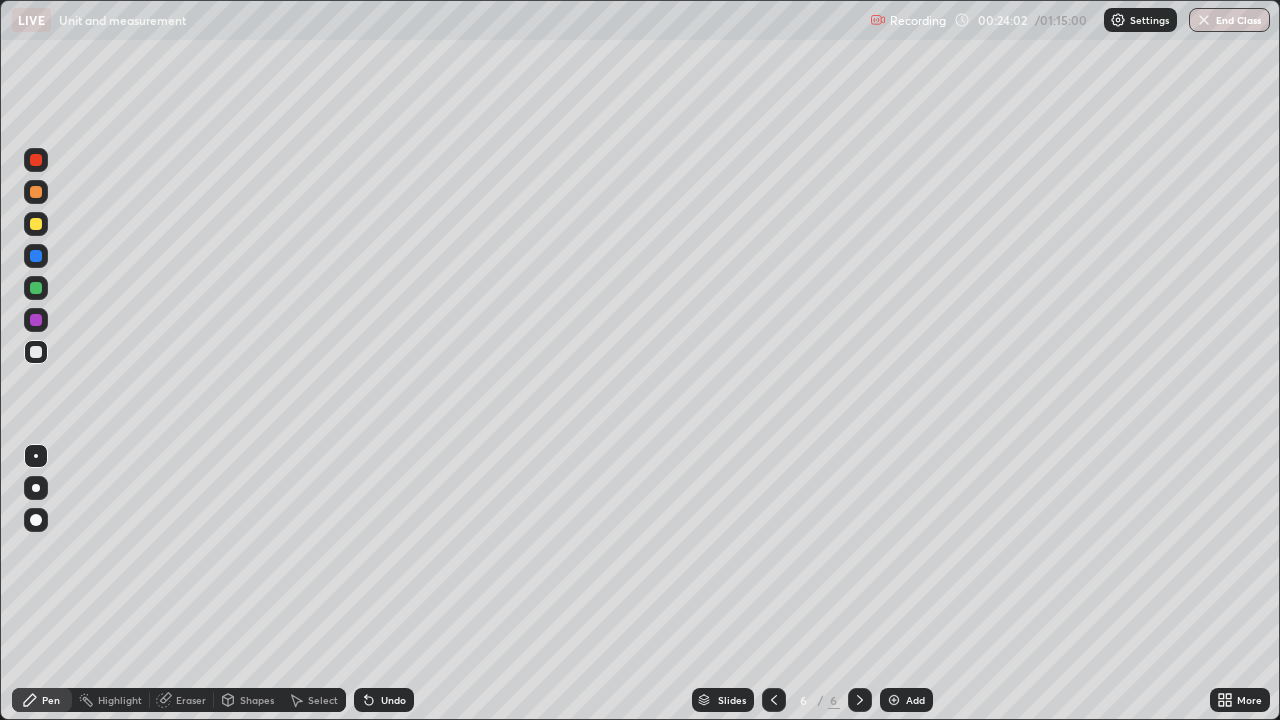 click on "Undo" at bounding box center (384, 700) 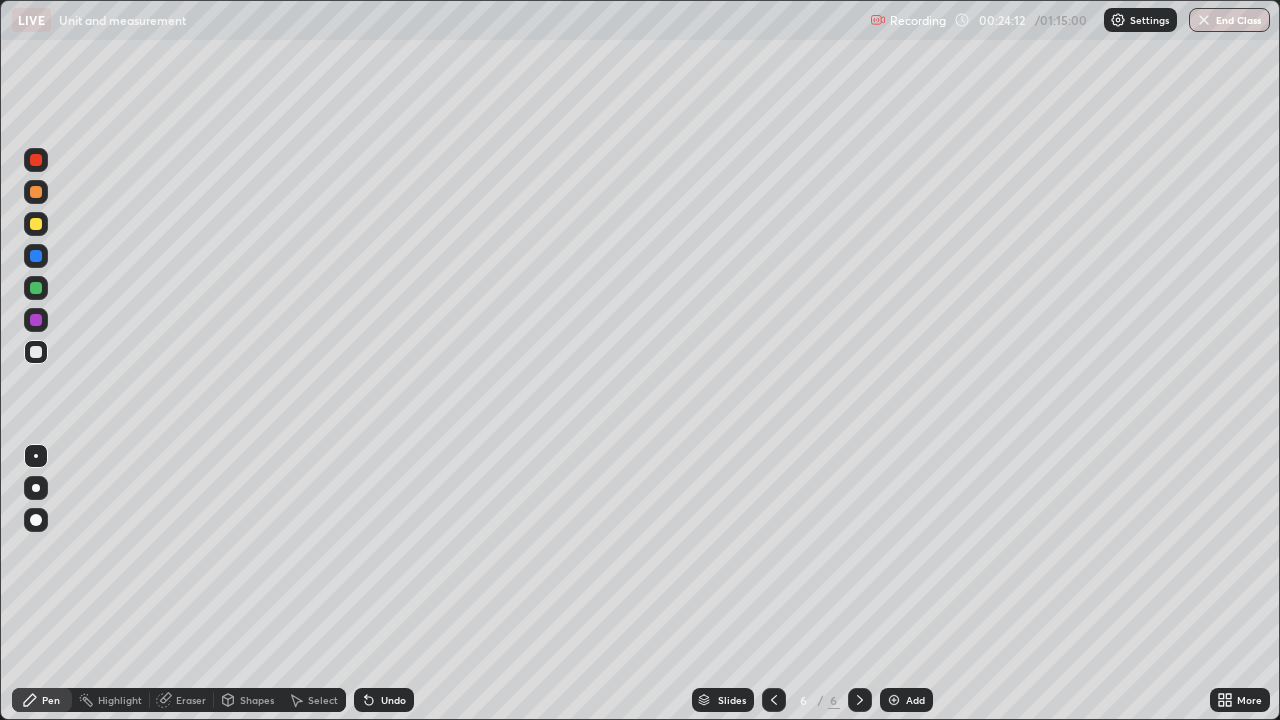 click on "Undo" at bounding box center (393, 700) 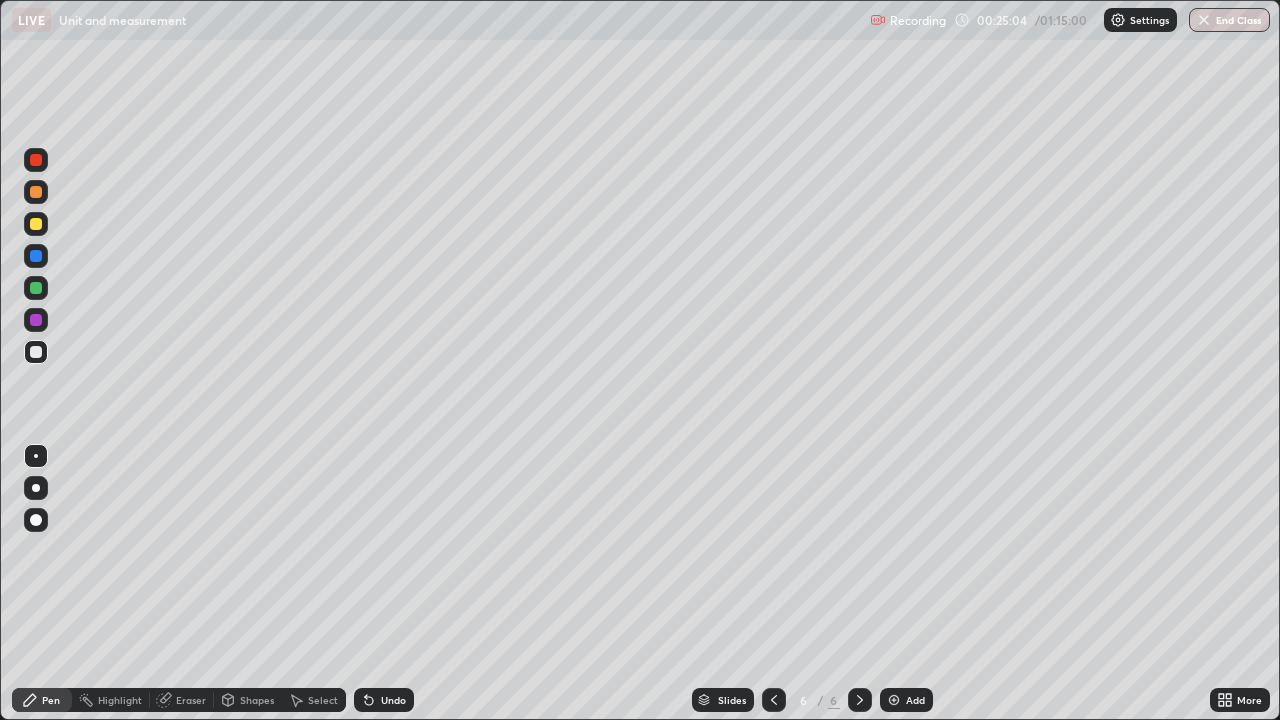 click on "Undo" at bounding box center (384, 700) 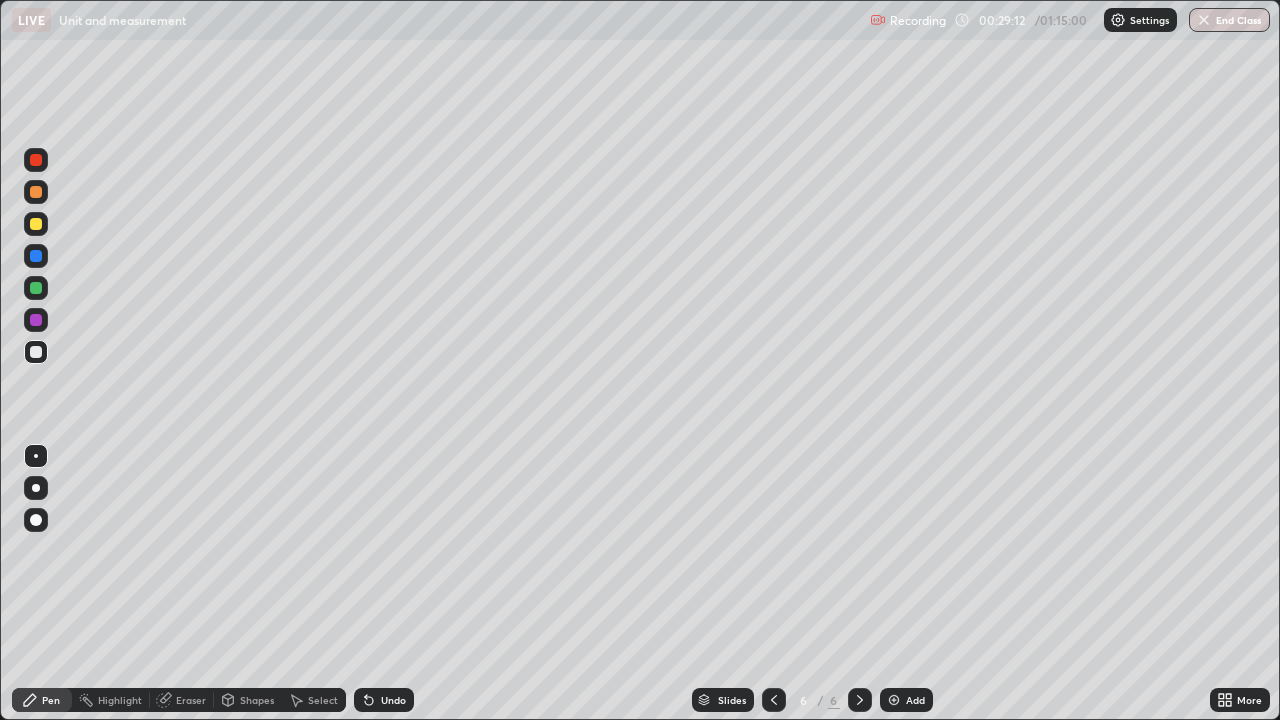 click on "Add" at bounding box center (915, 700) 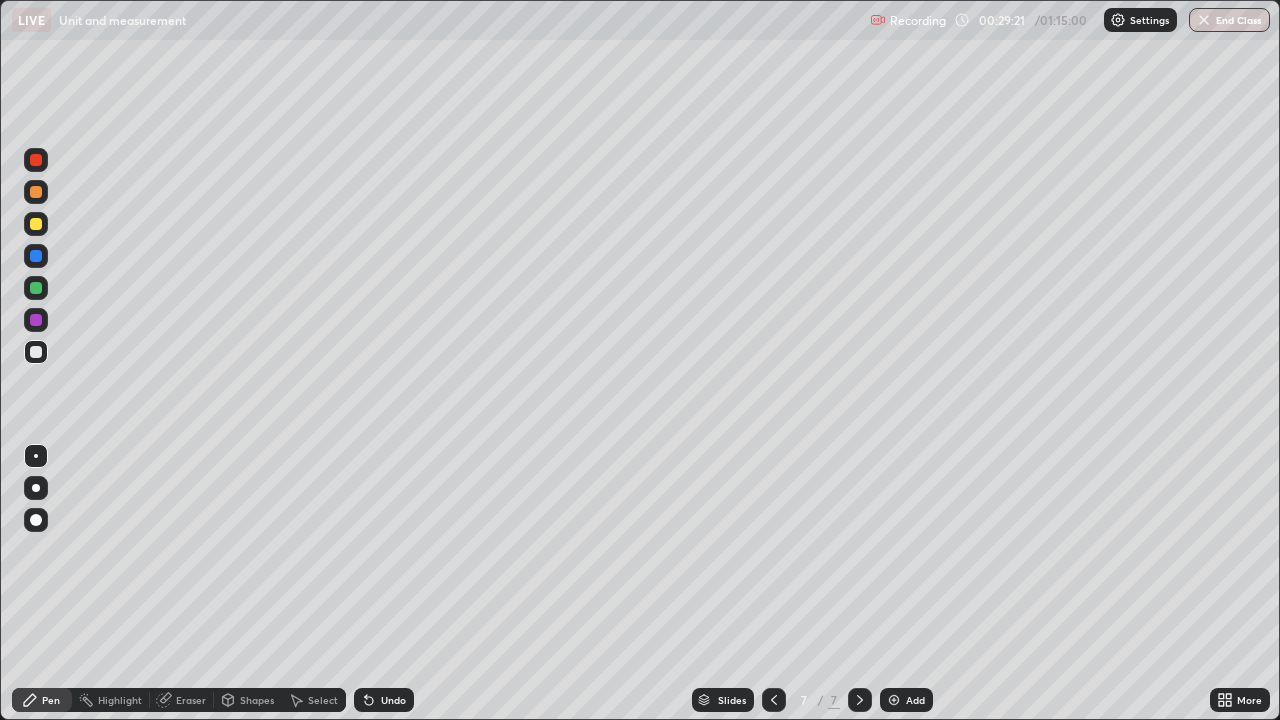 click at bounding box center (36, 224) 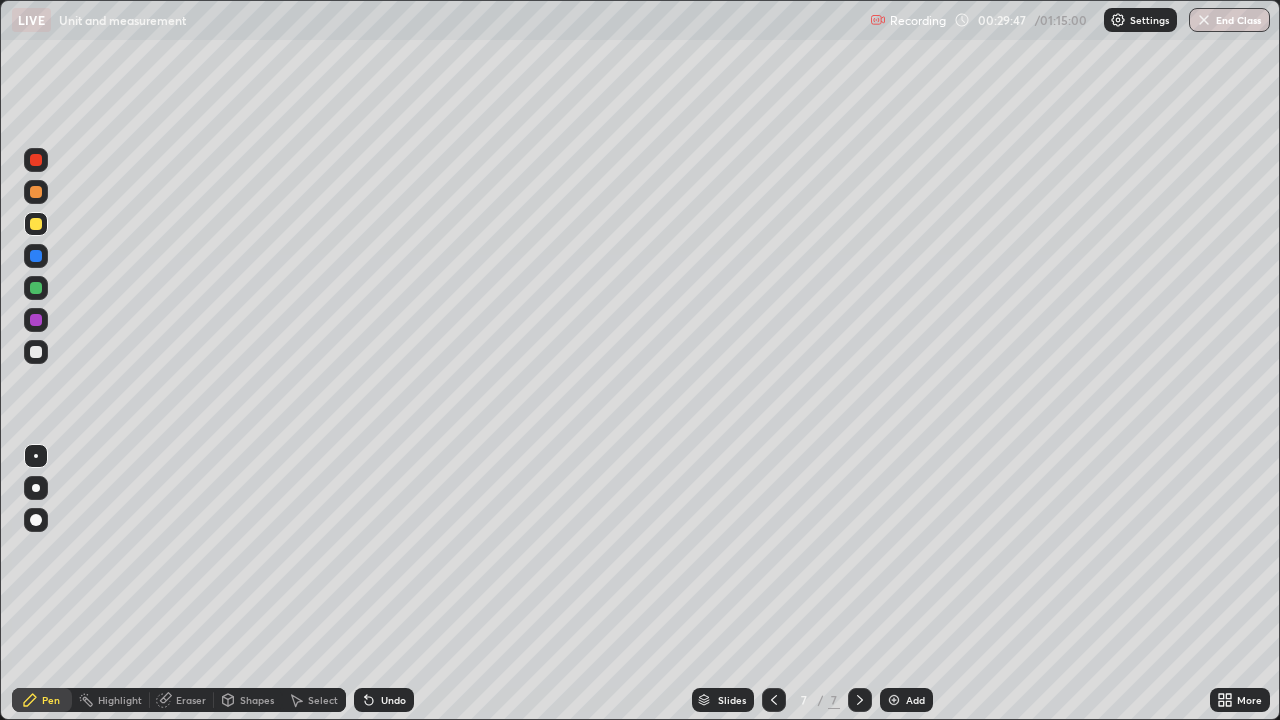 click on "Undo" at bounding box center (393, 700) 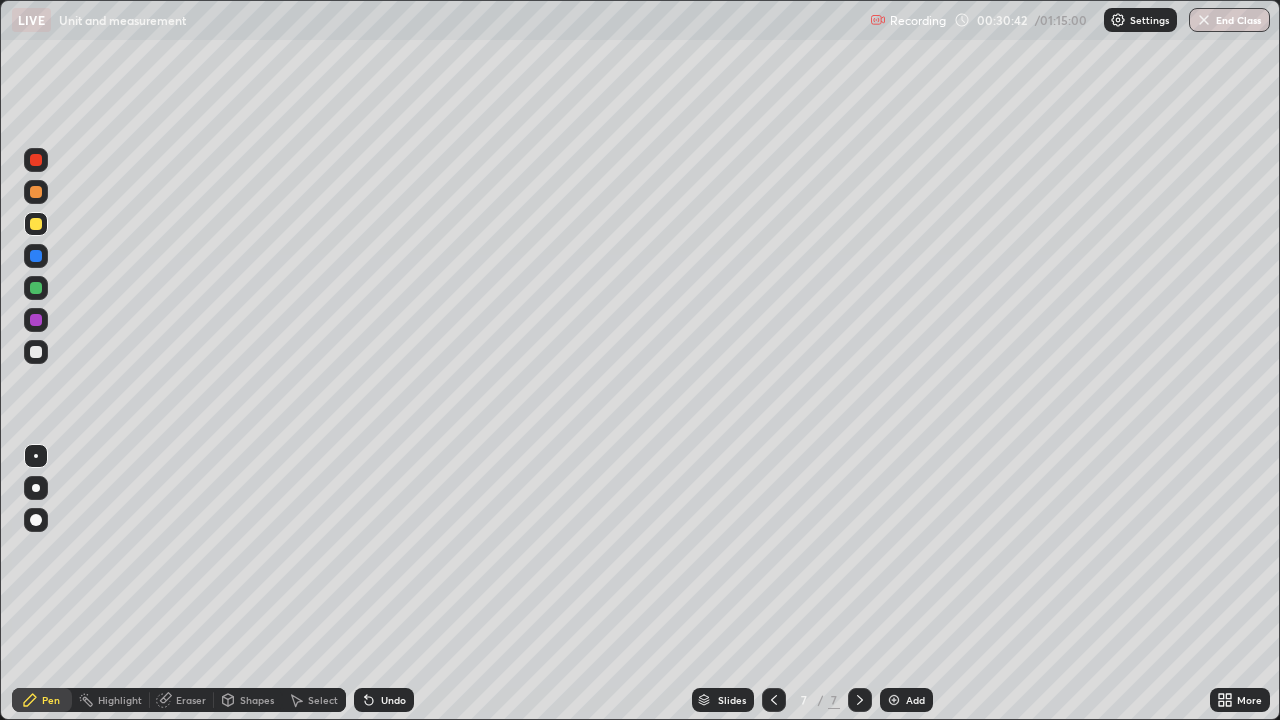 click on "Add" at bounding box center (906, 700) 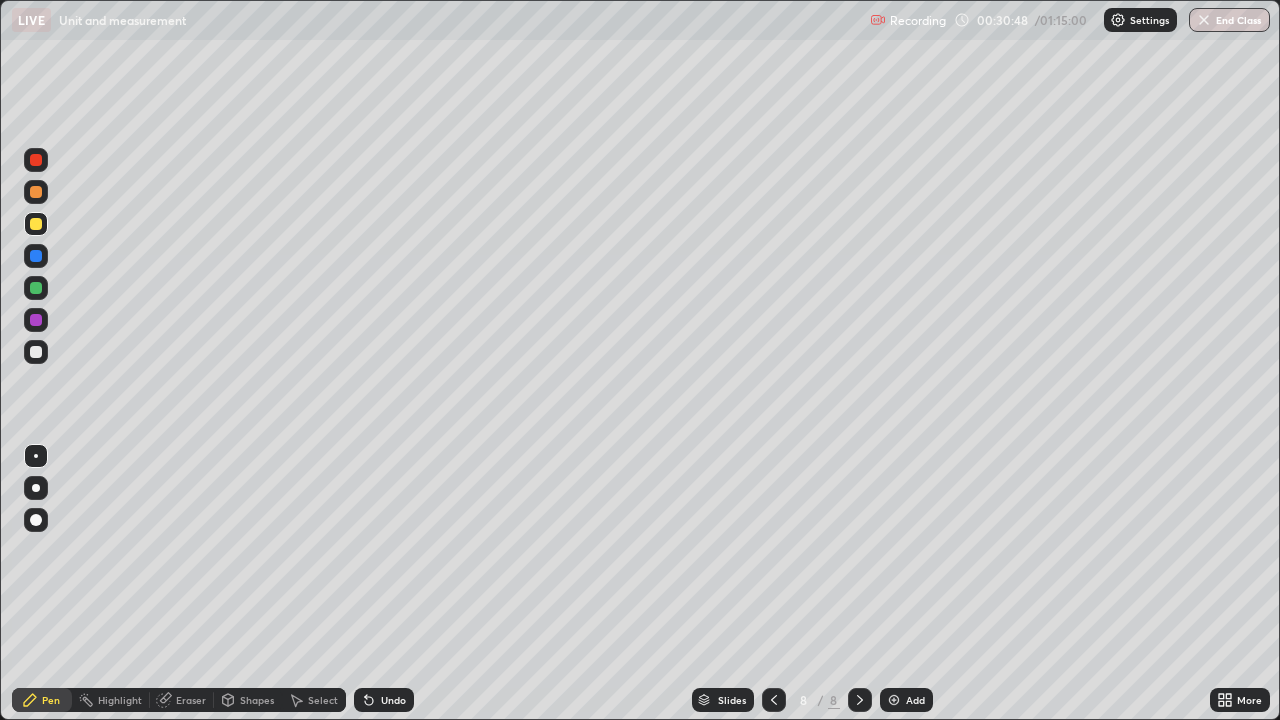 click on "Undo" at bounding box center [393, 700] 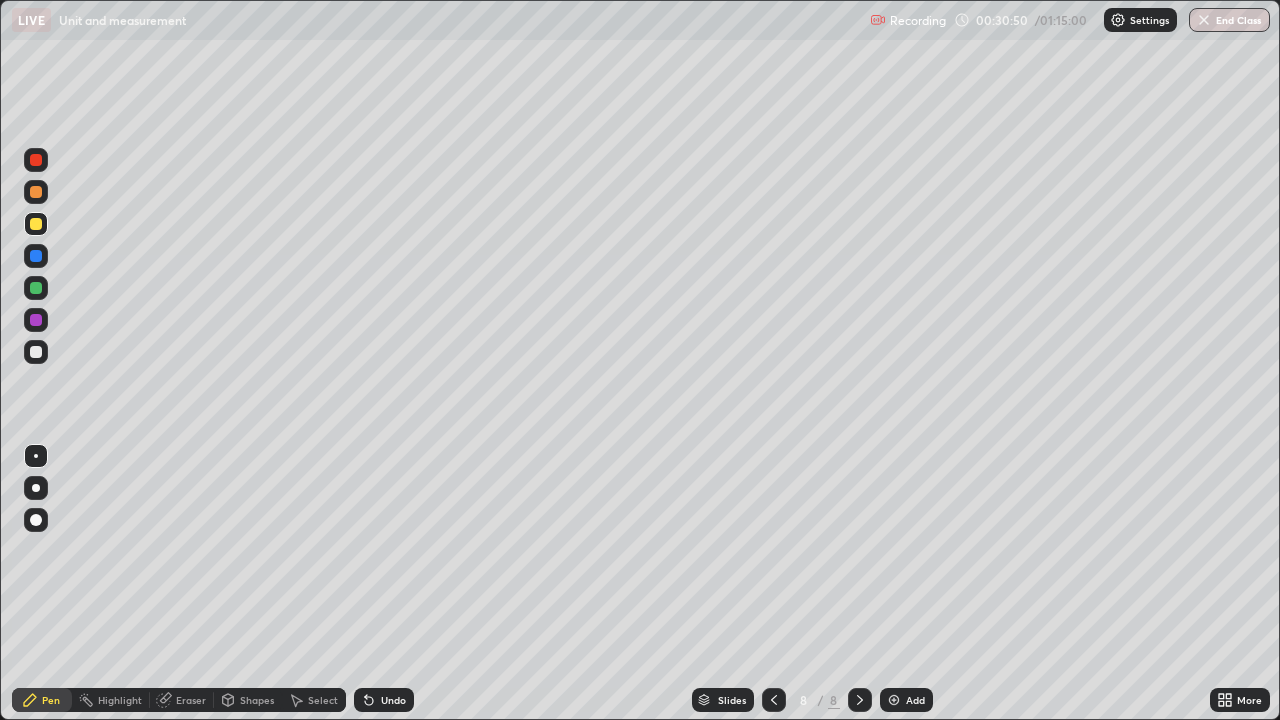 click on "Undo" at bounding box center [393, 700] 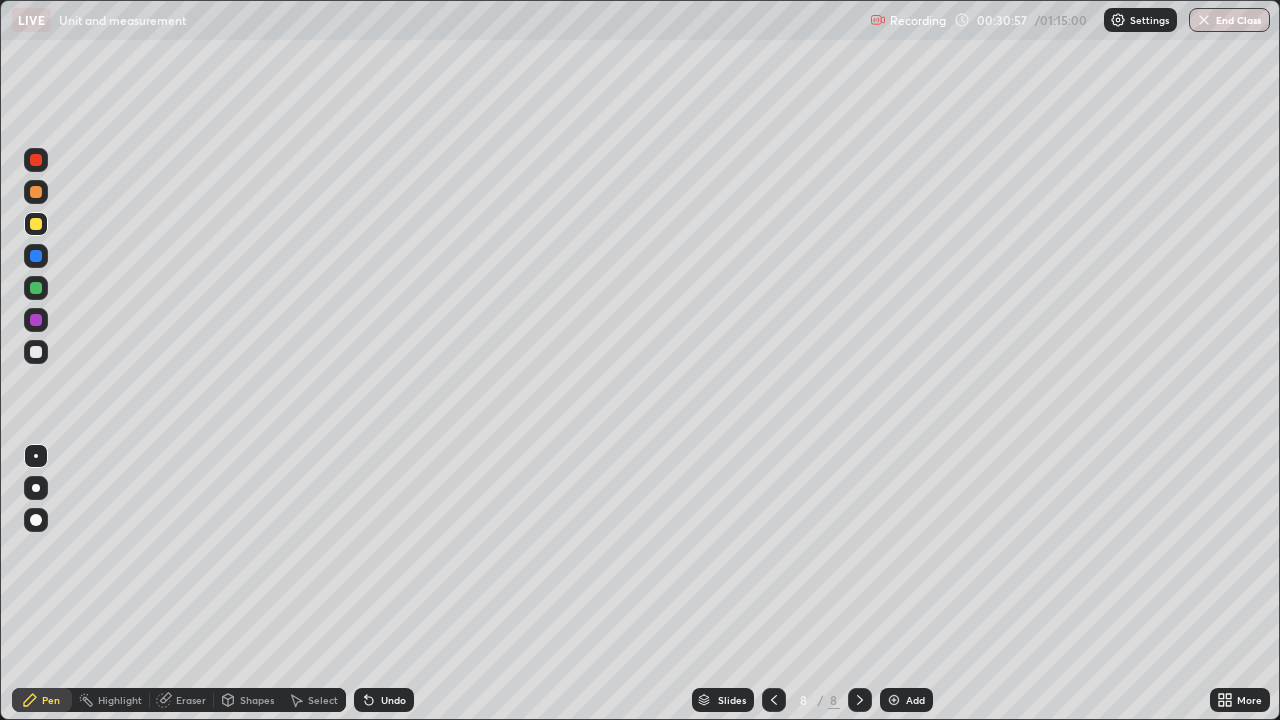 click at bounding box center [36, 352] 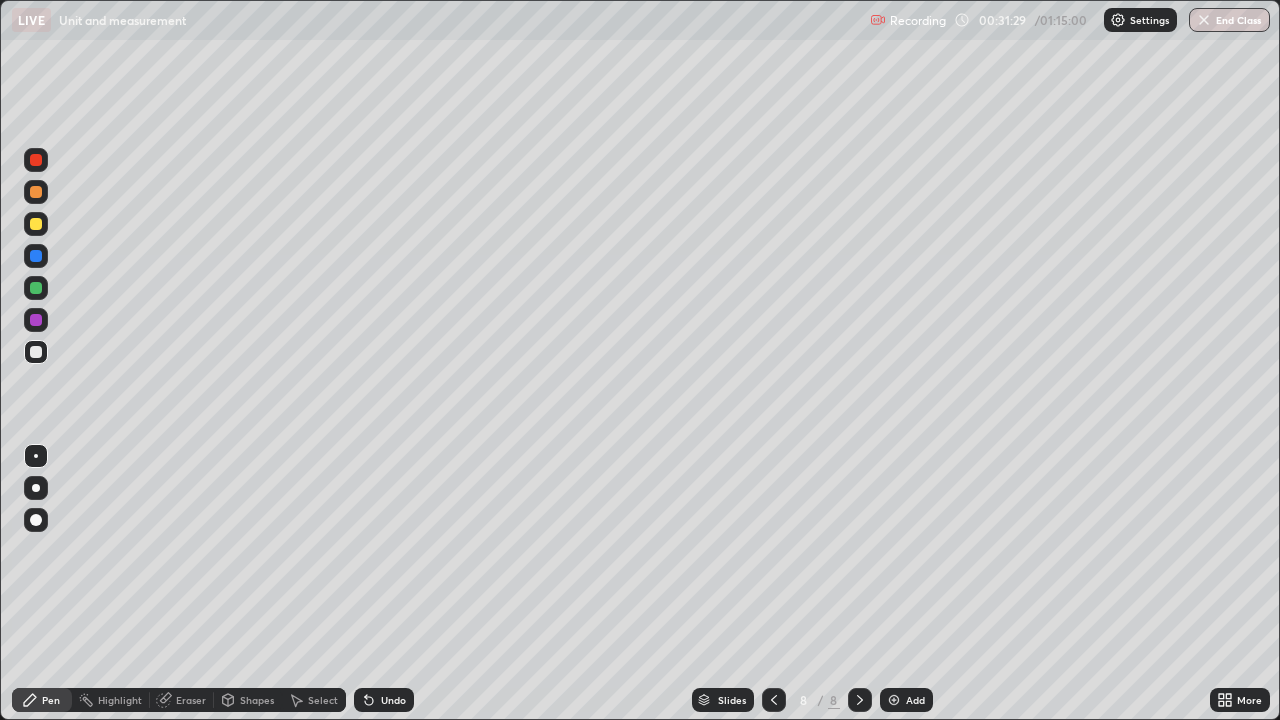 click 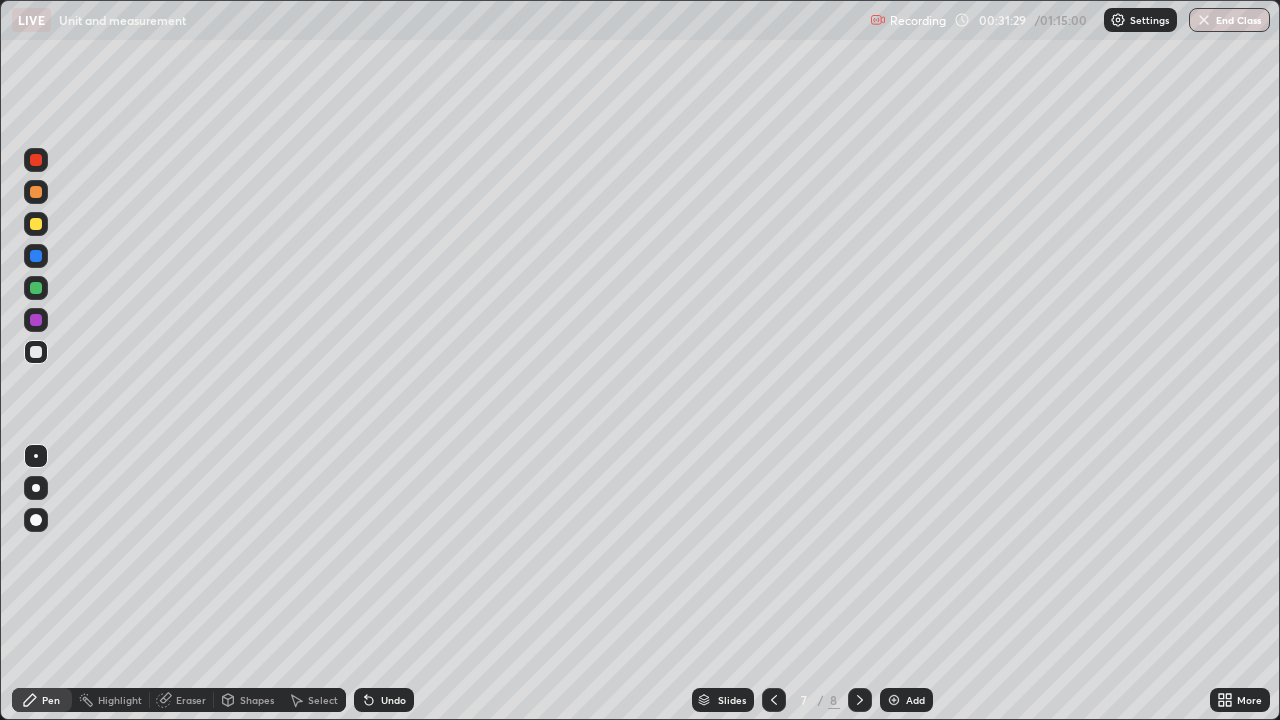 click 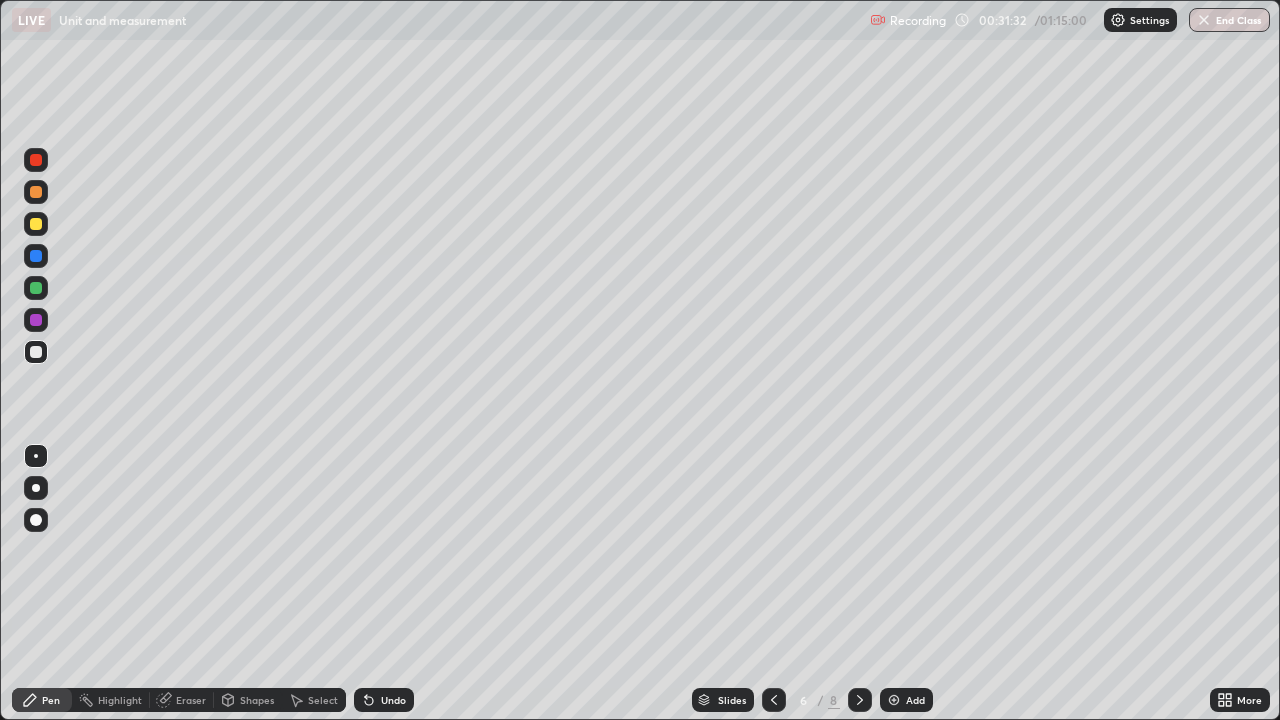 click at bounding box center (774, 700) 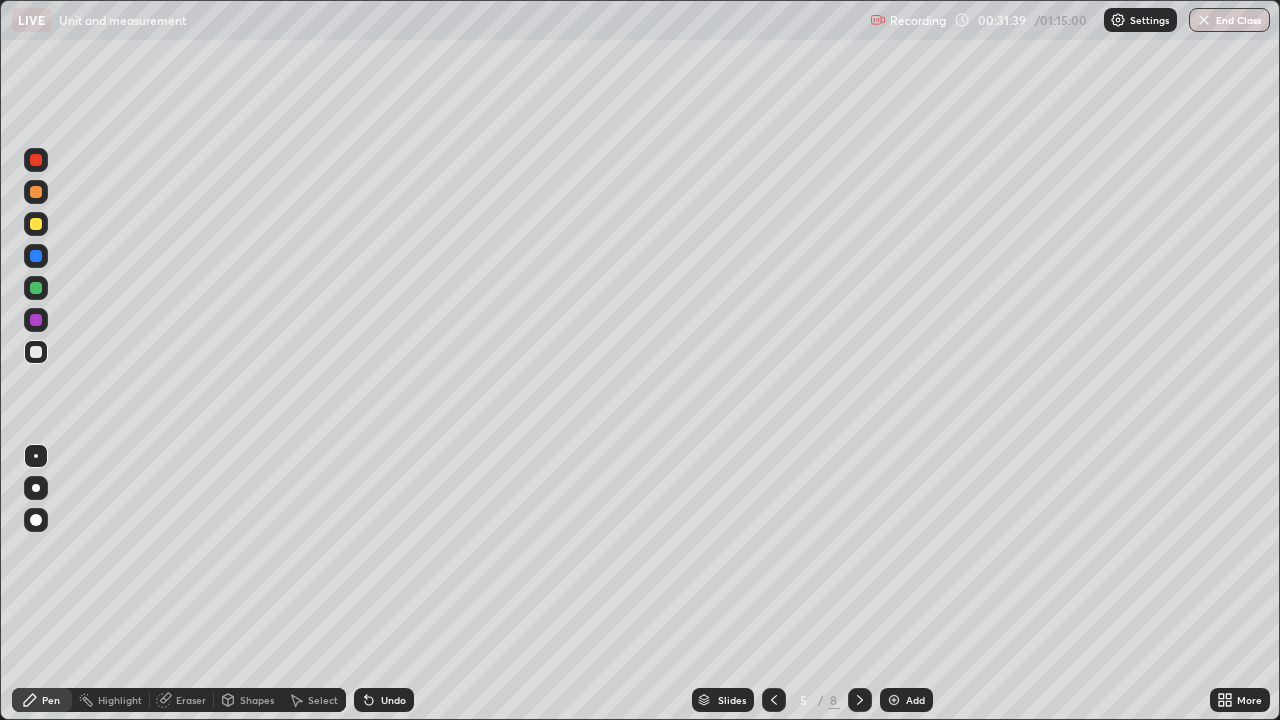 click 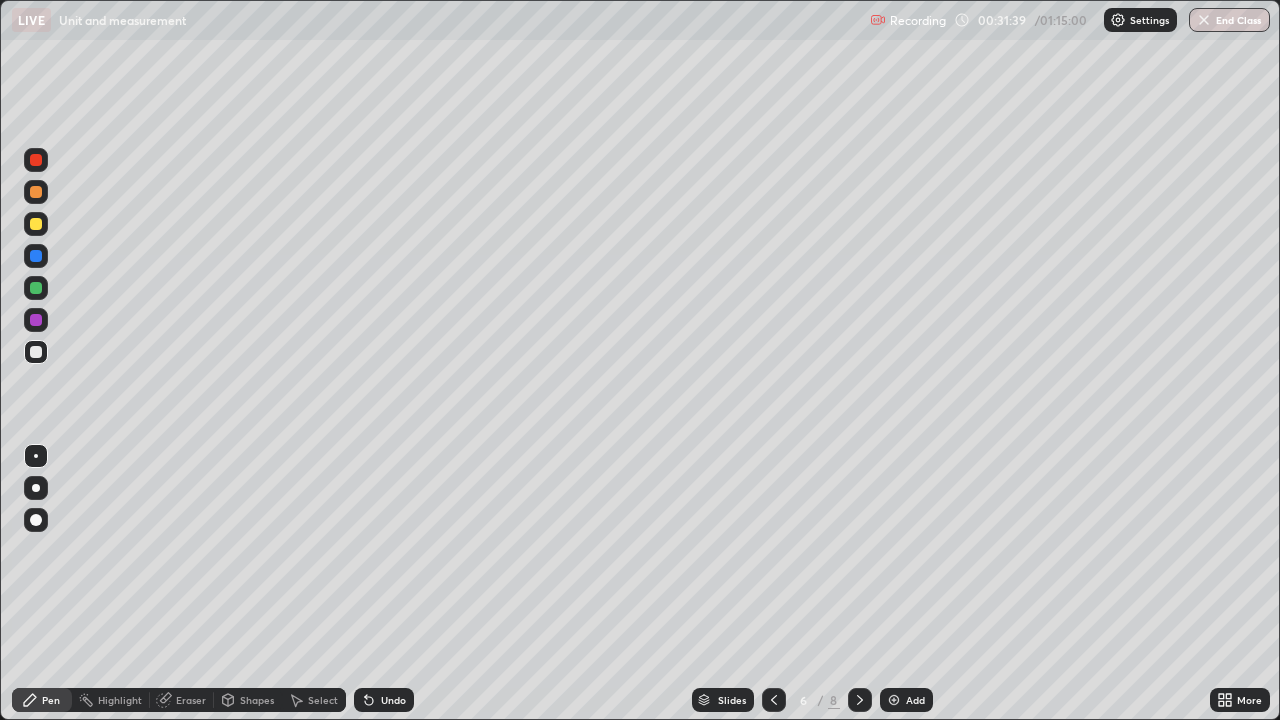 click 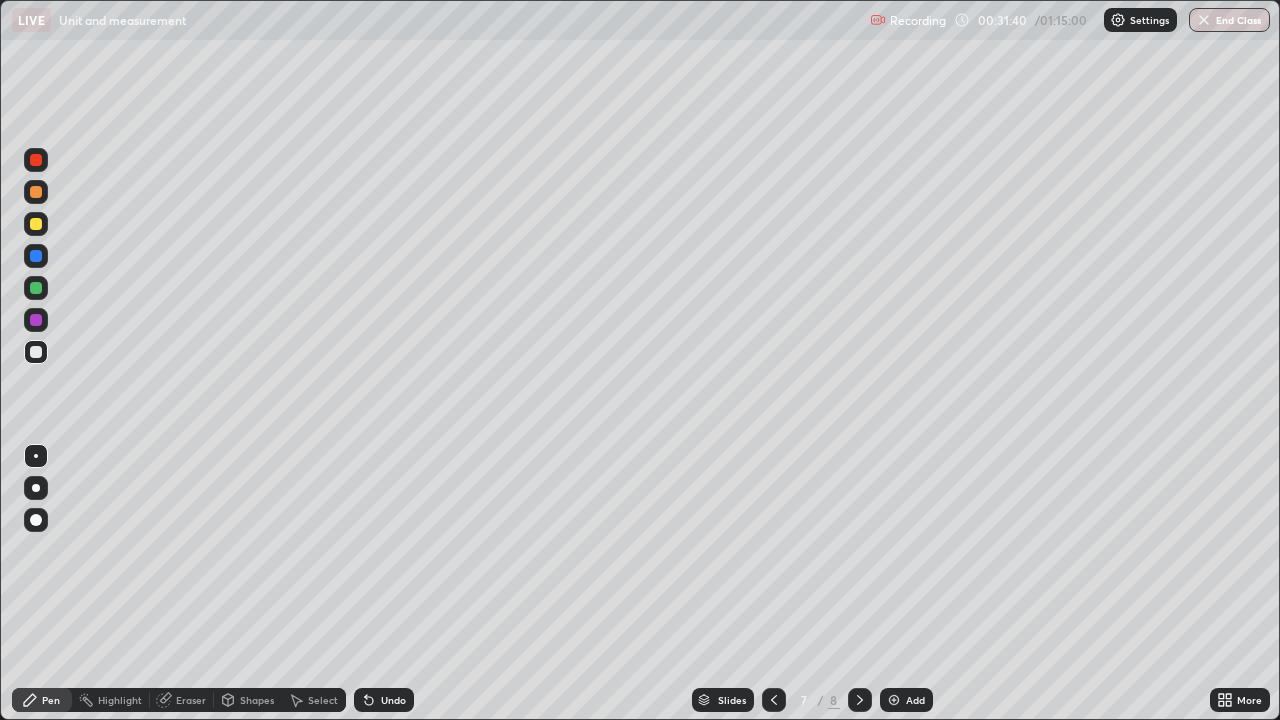 click 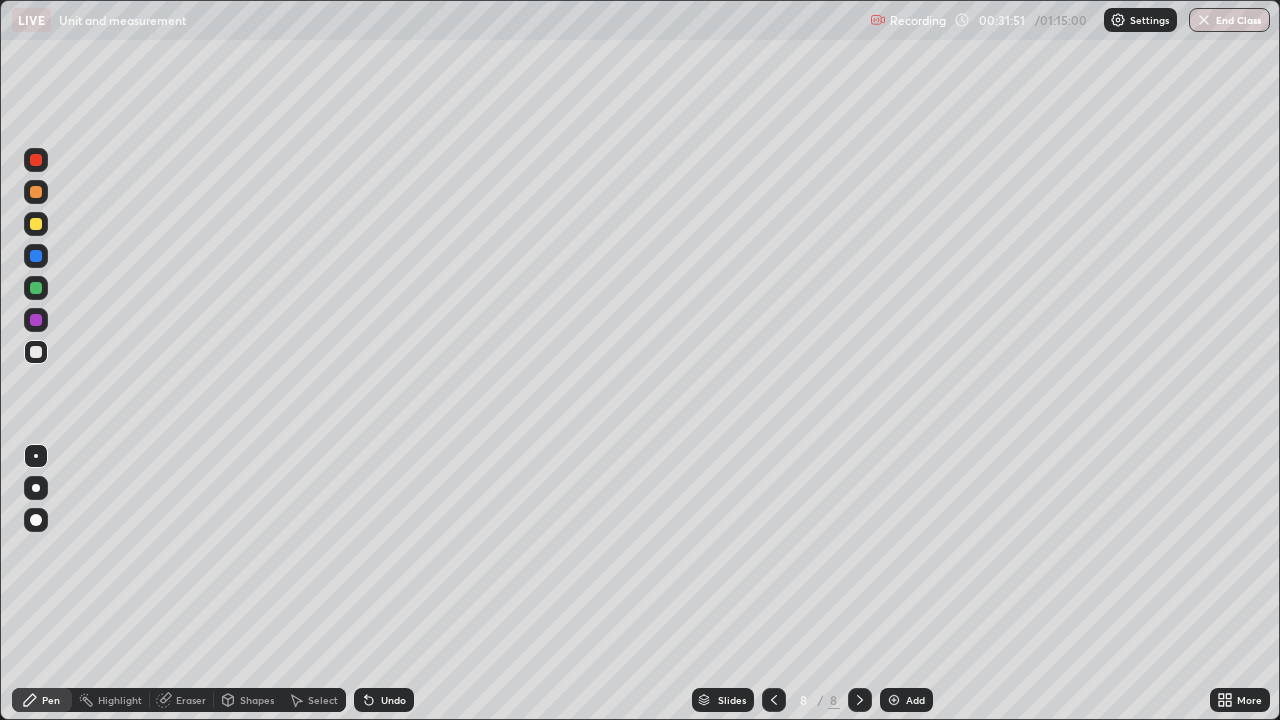 click on "Undo" at bounding box center [384, 700] 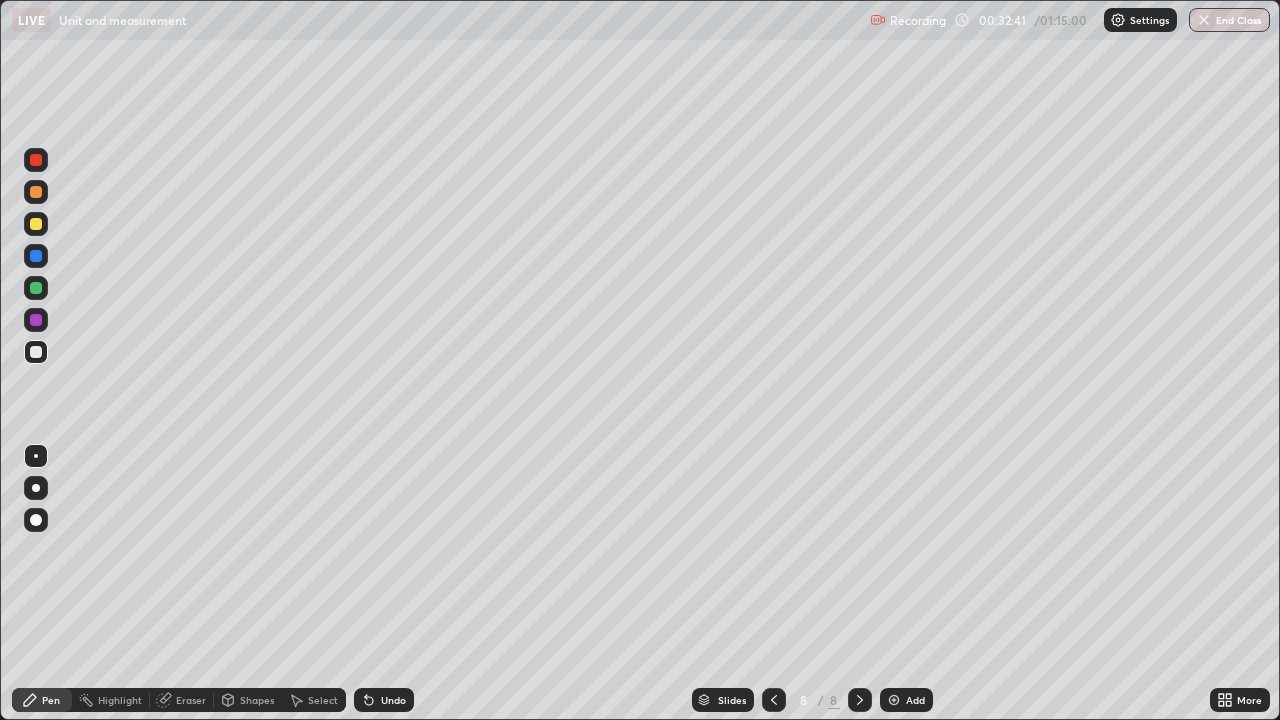 click at bounding box center [36, 224] 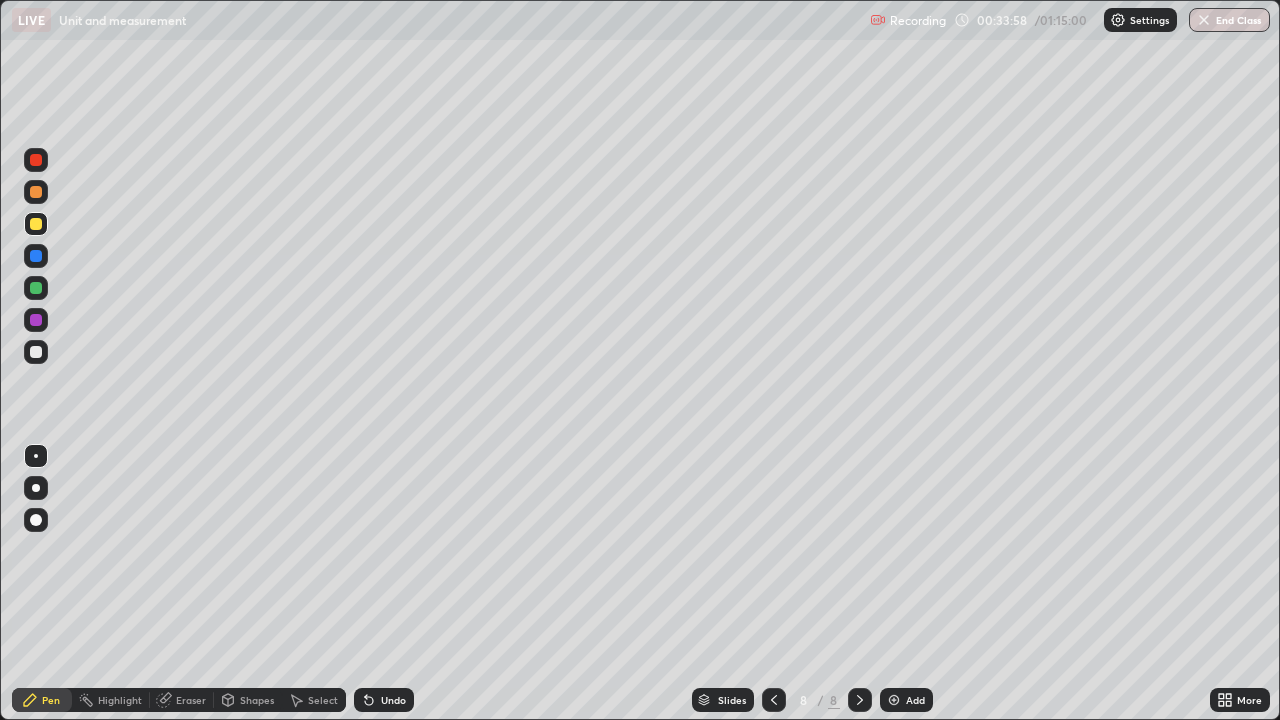 click on "Add" at bounding box center [915, 700] 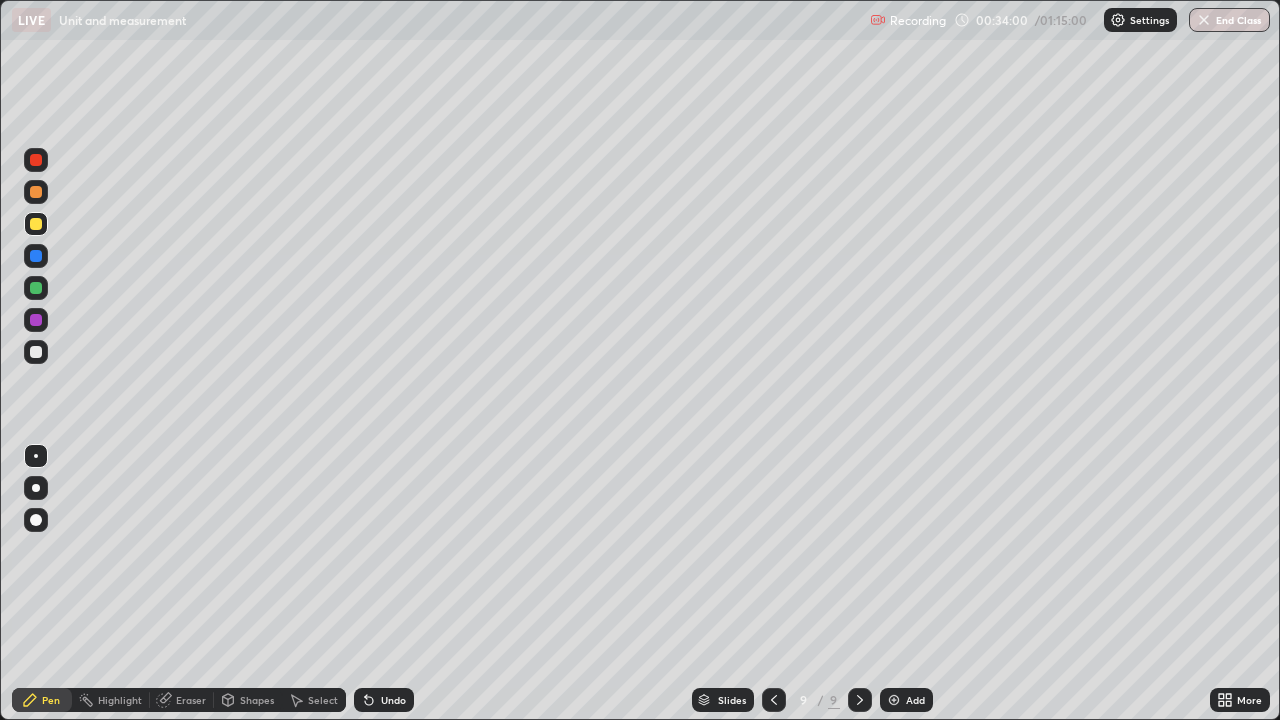 click at bounding box center (36, 352) 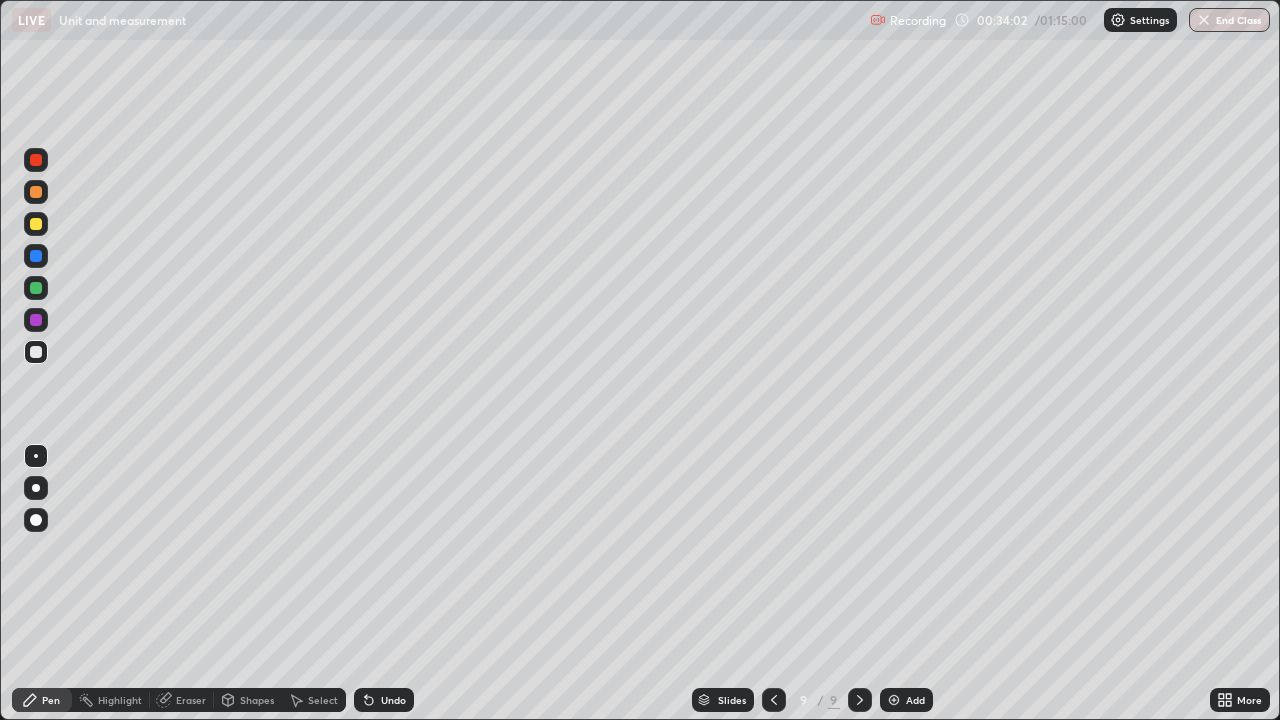 click at bounding box center (36, 224) 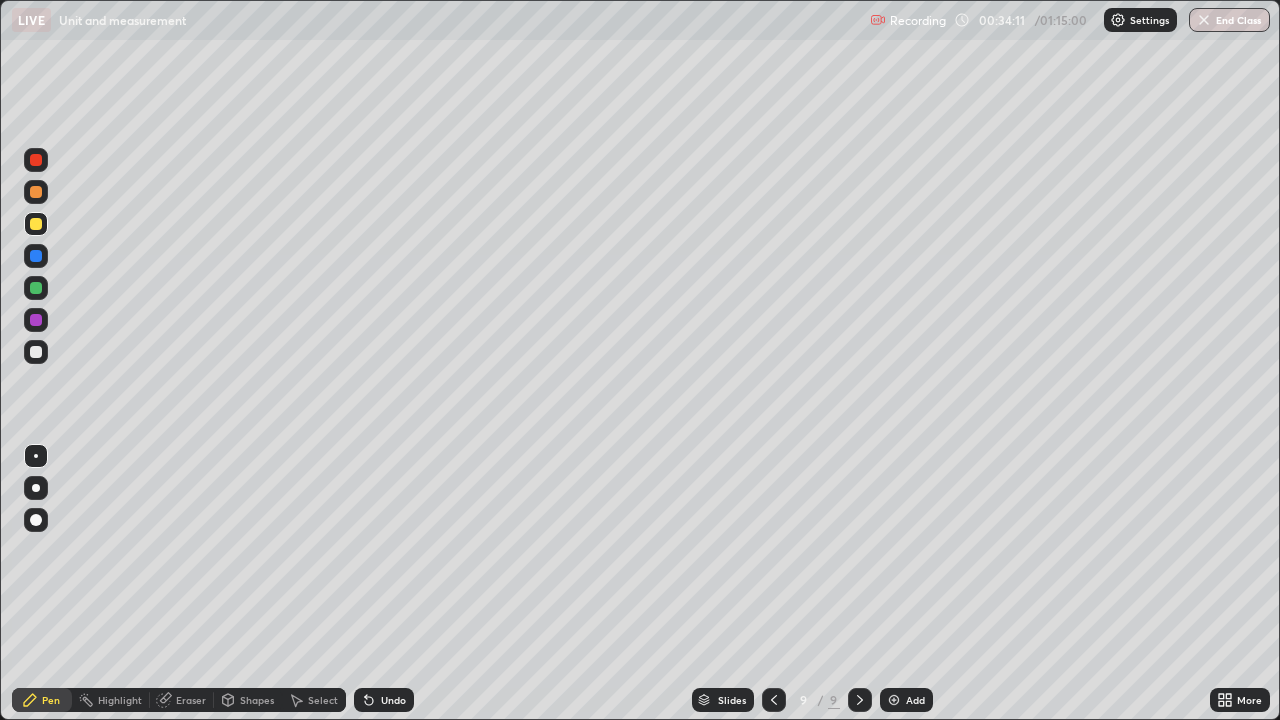 click on "Undo" at bounding box center [393, 700] 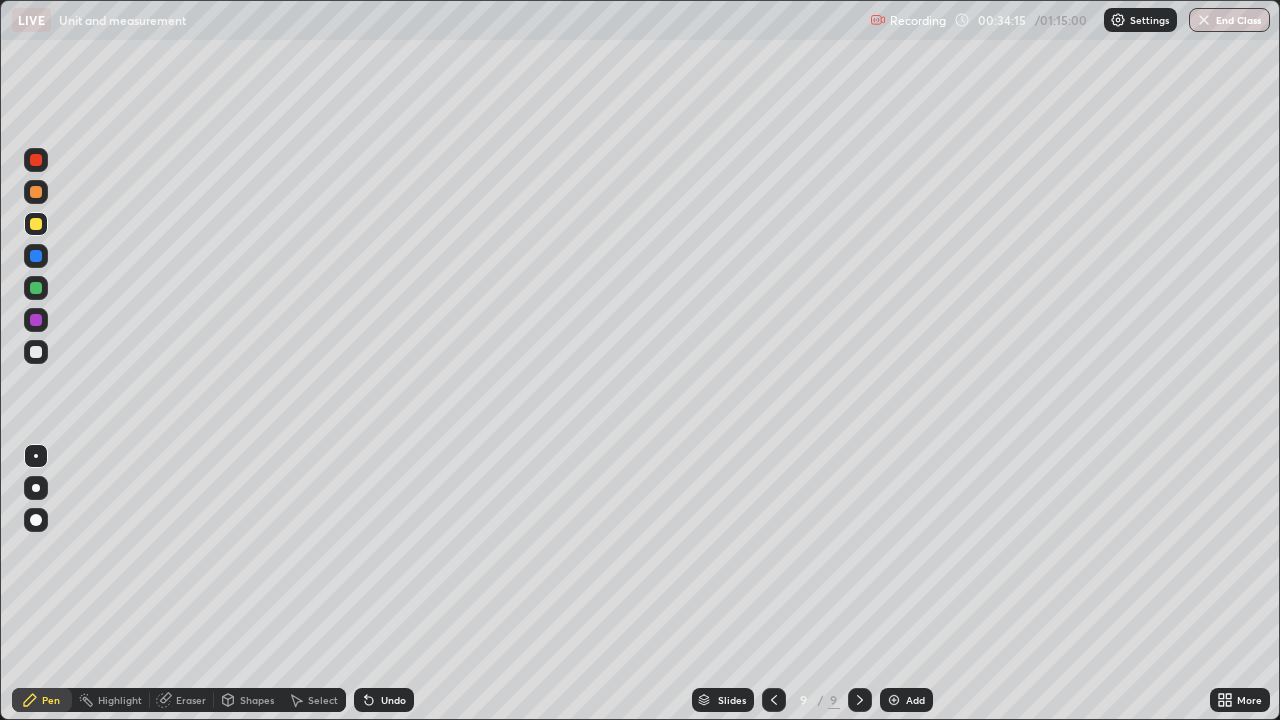 click at bounding box center [36, 352] 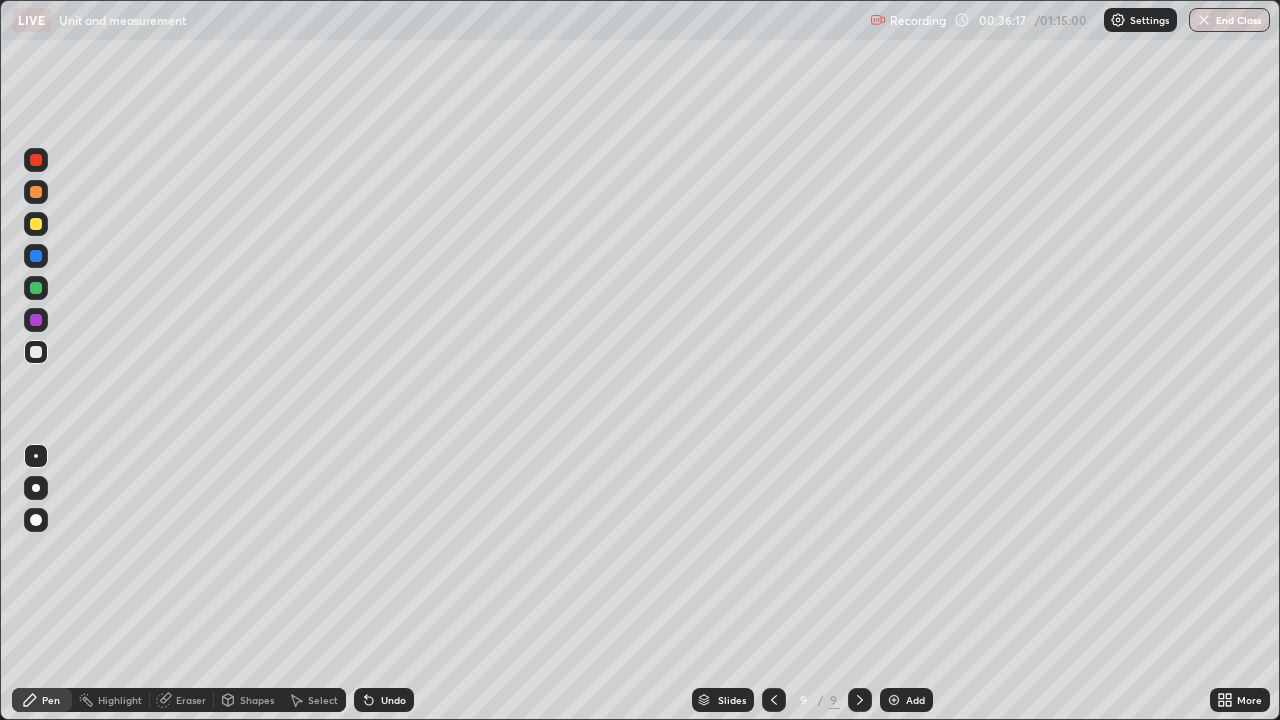 click on "Add" at bounding box center (906, 700) 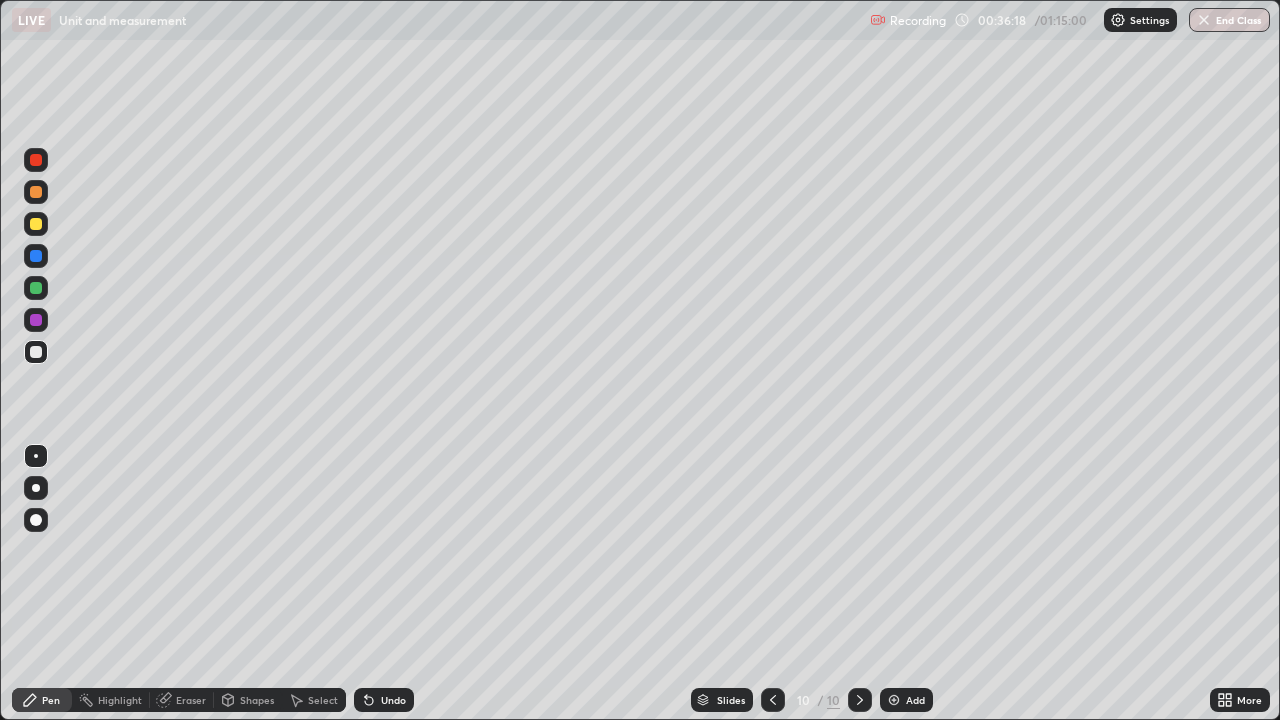 click 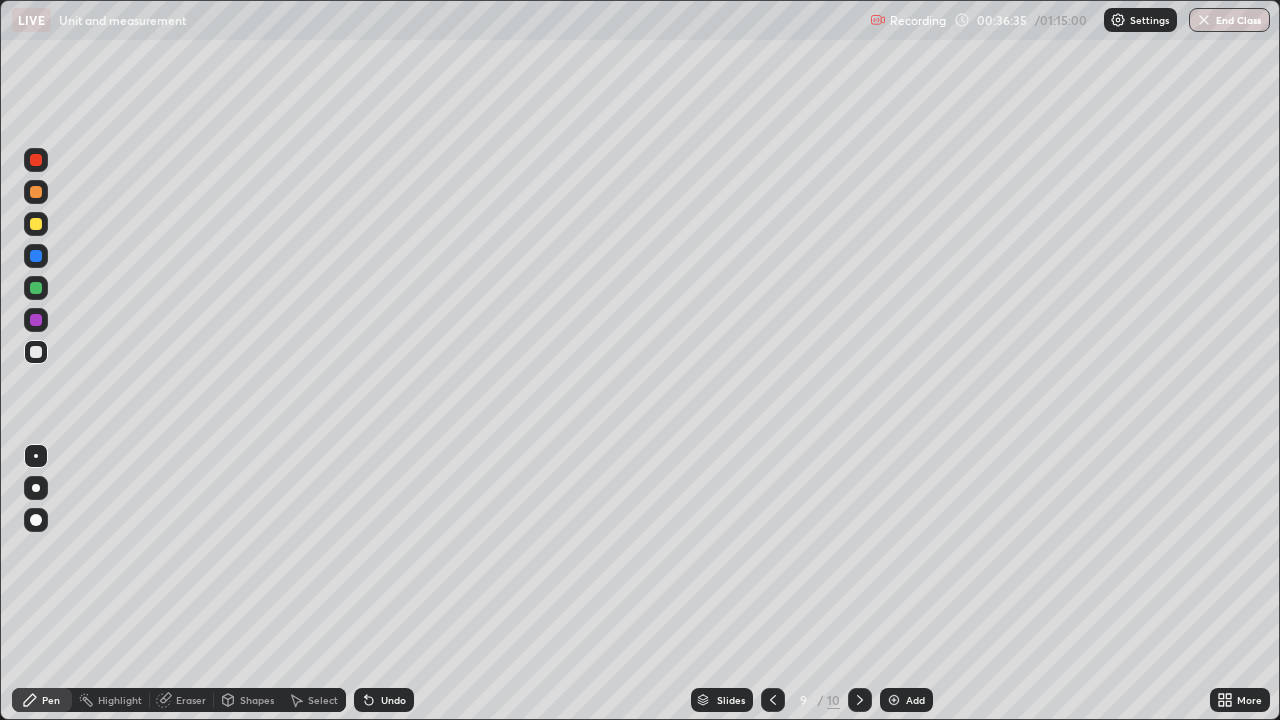 click on "Add" at bounding box center (906, 700) 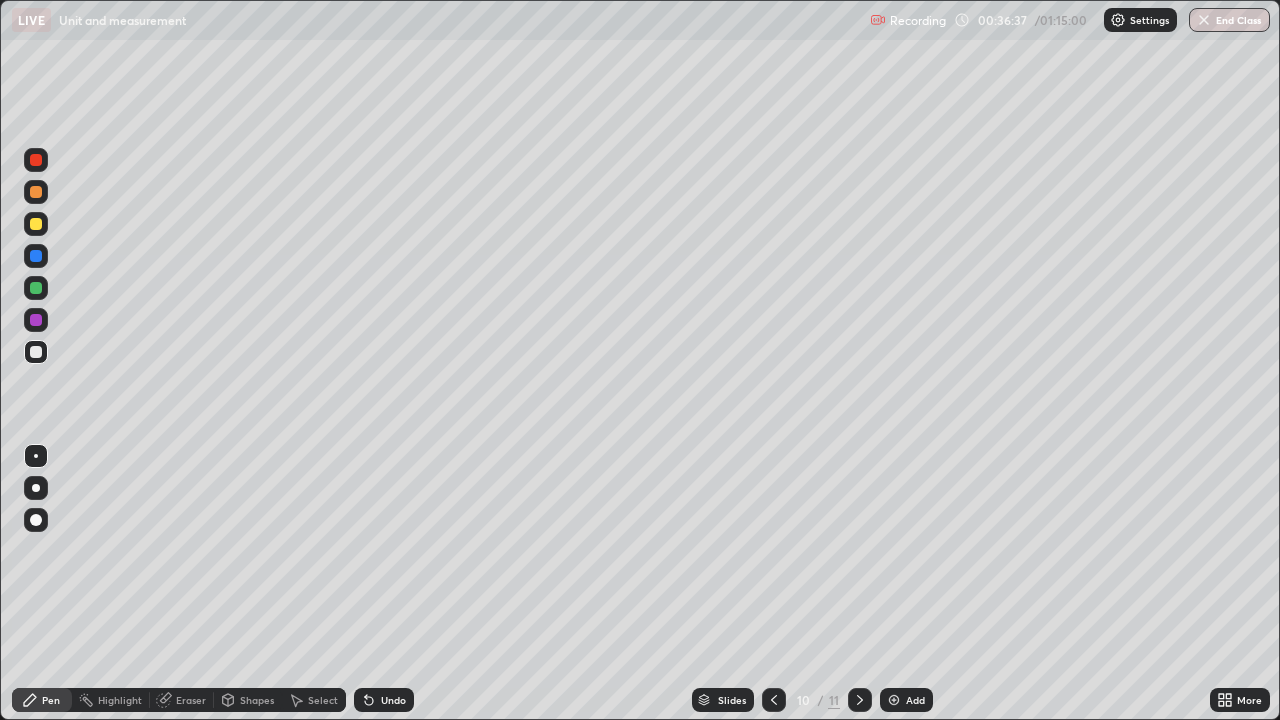 click at bounding box center [36, 224] 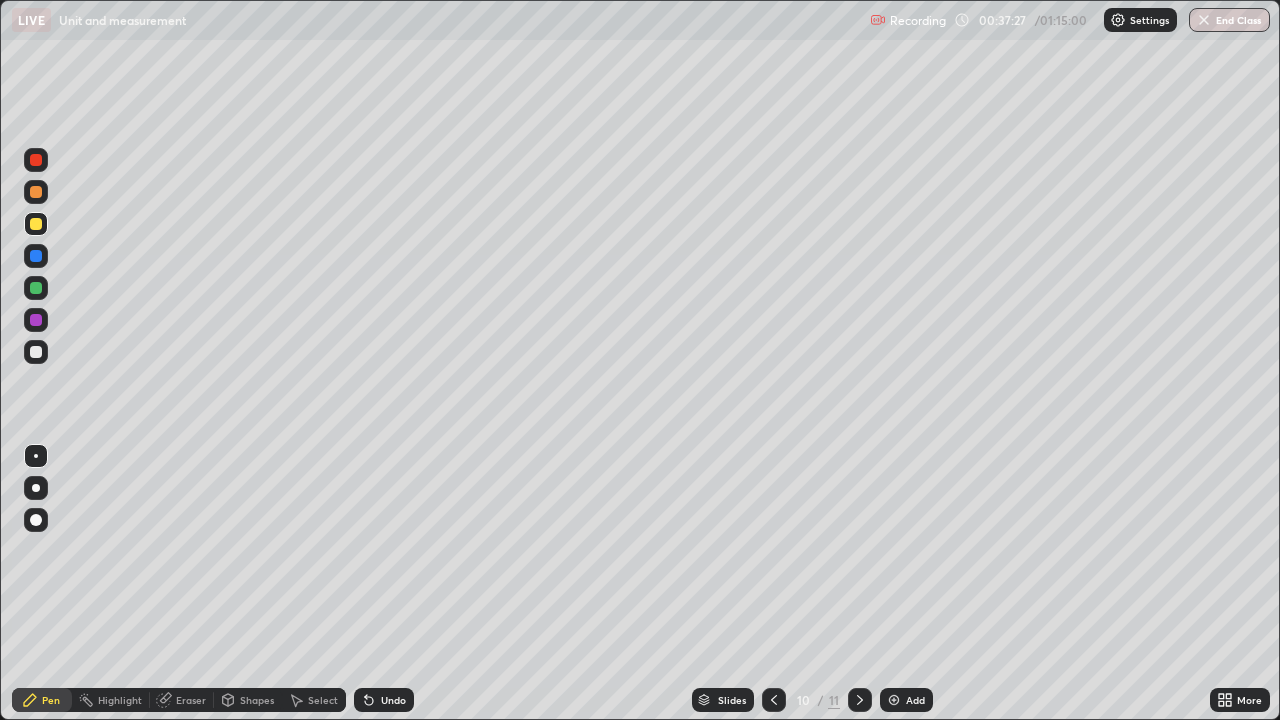 click at bounding box center (36, 352) 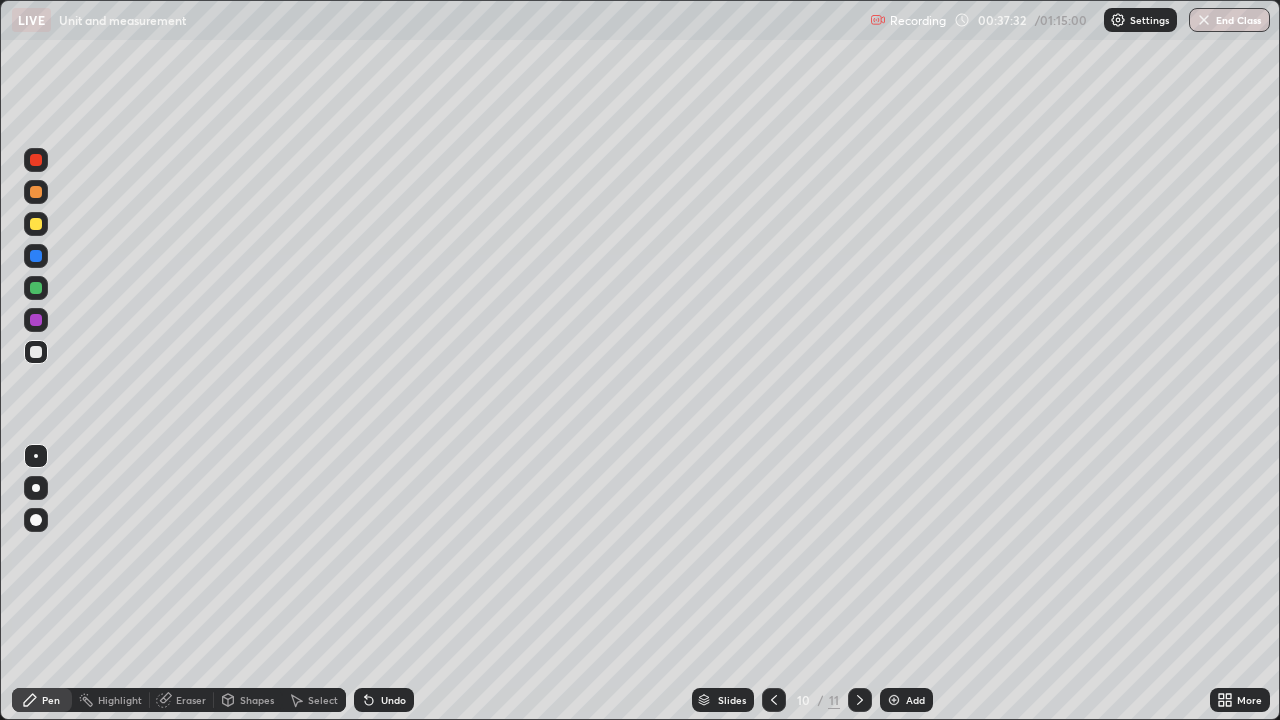 click on "Undo" at bounding box center (393, 700) 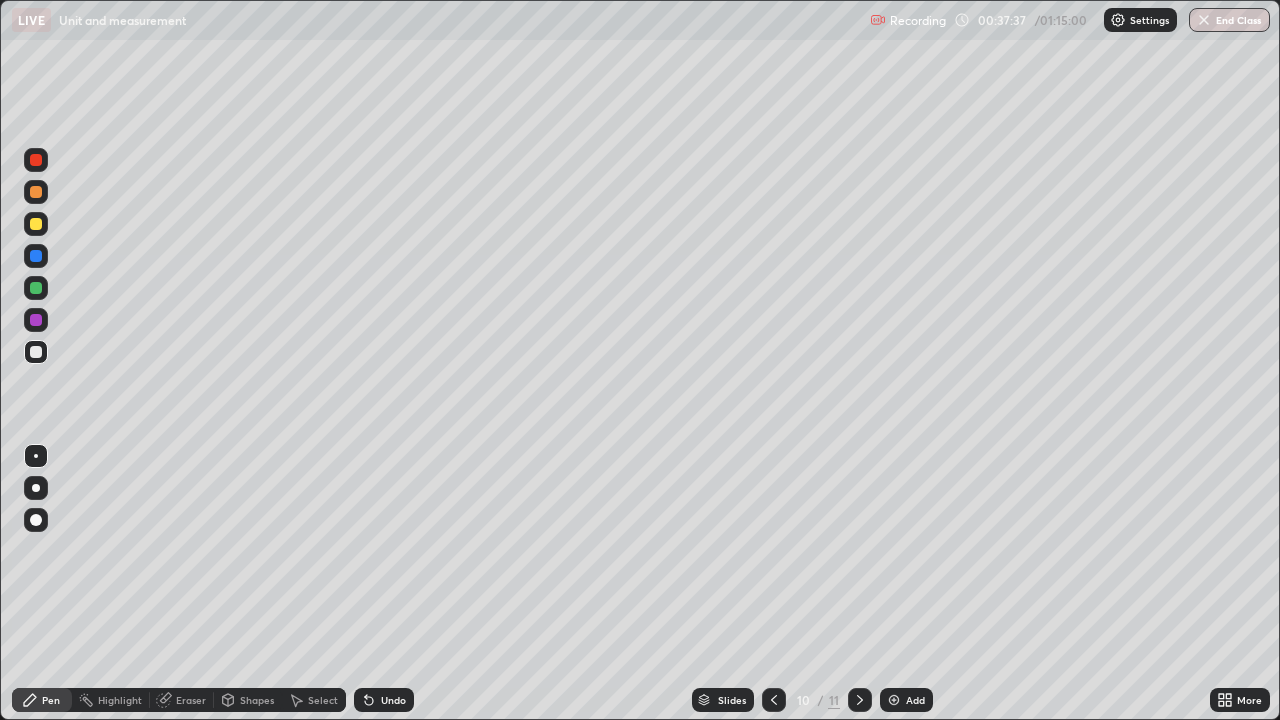 click on "Undo" at bounding box center (384, 700) 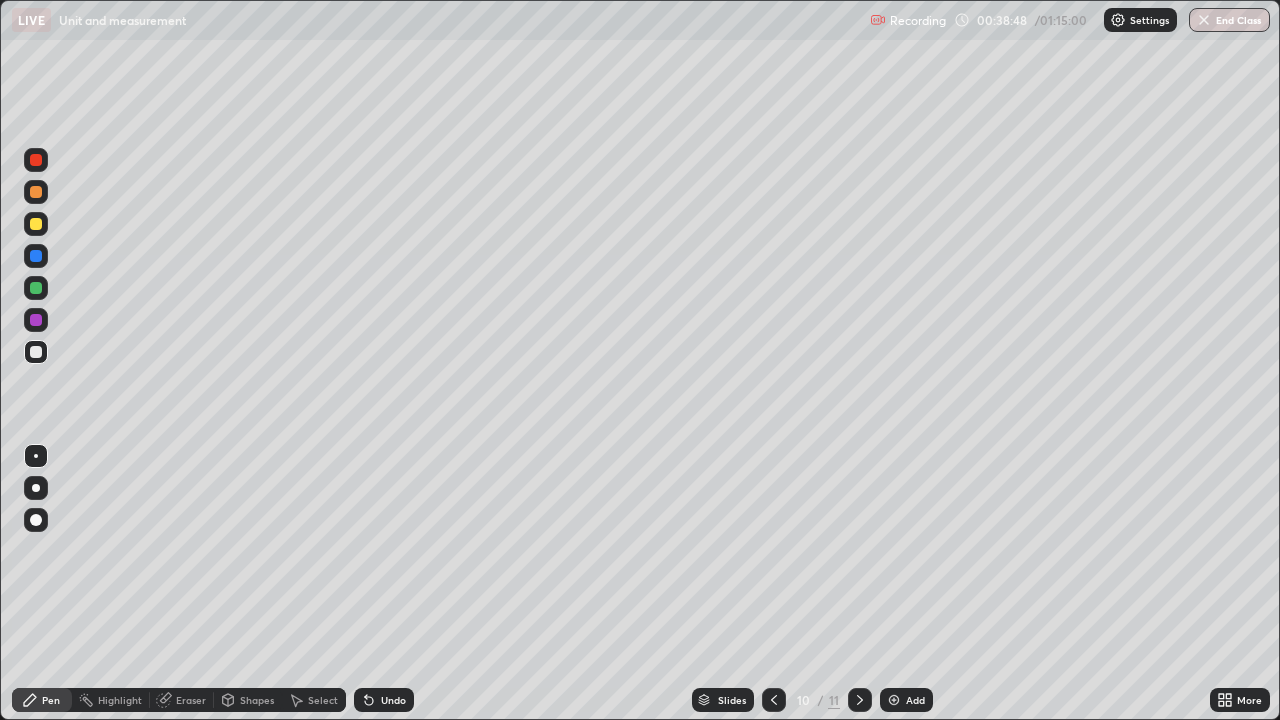 click on "Shapes" at bounding box center [257, 700] 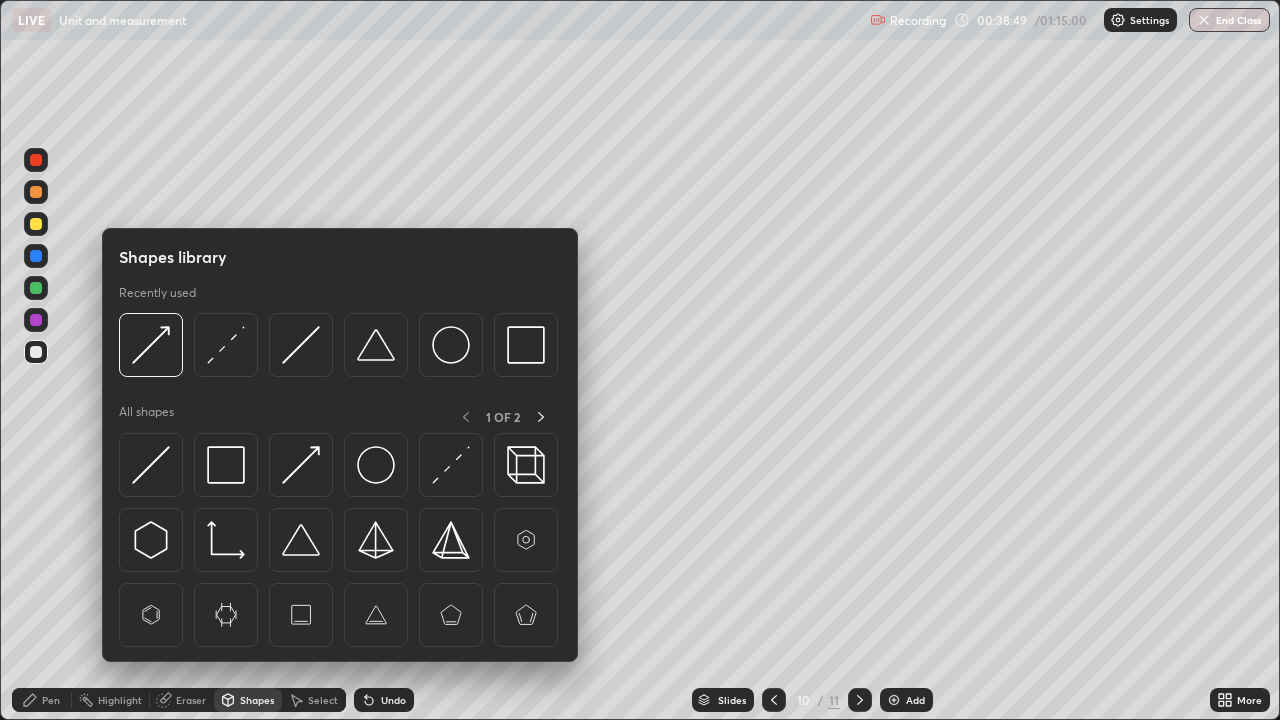 click on "Eraser" at bounding box center [191, 700] 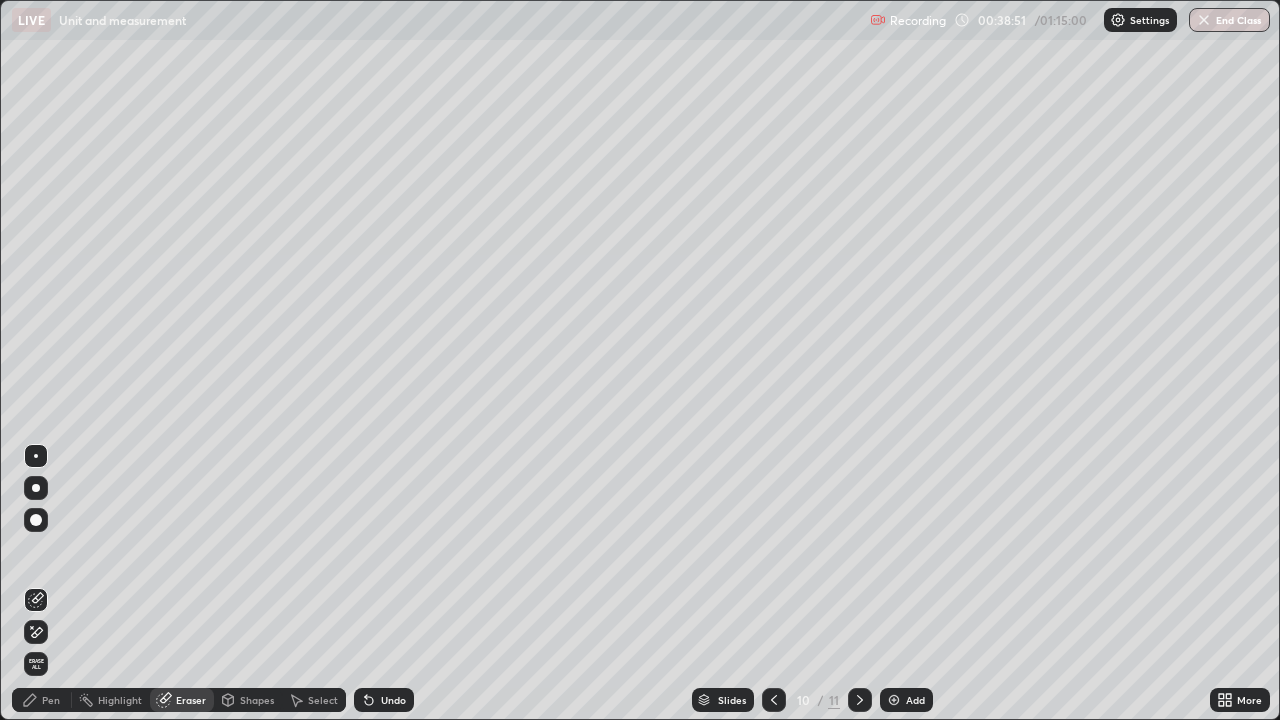 click on "Pen" at bounding box center (51, 700) 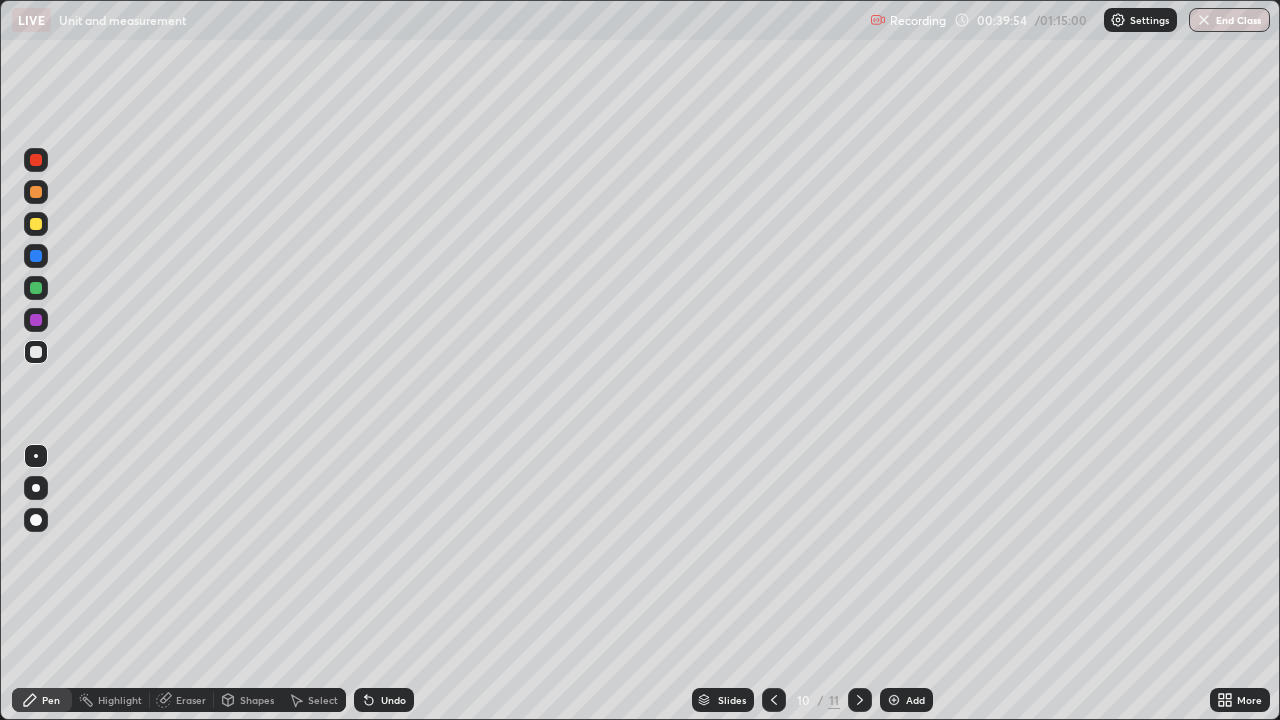 click on "Undo" at bounding box center (393, 700) 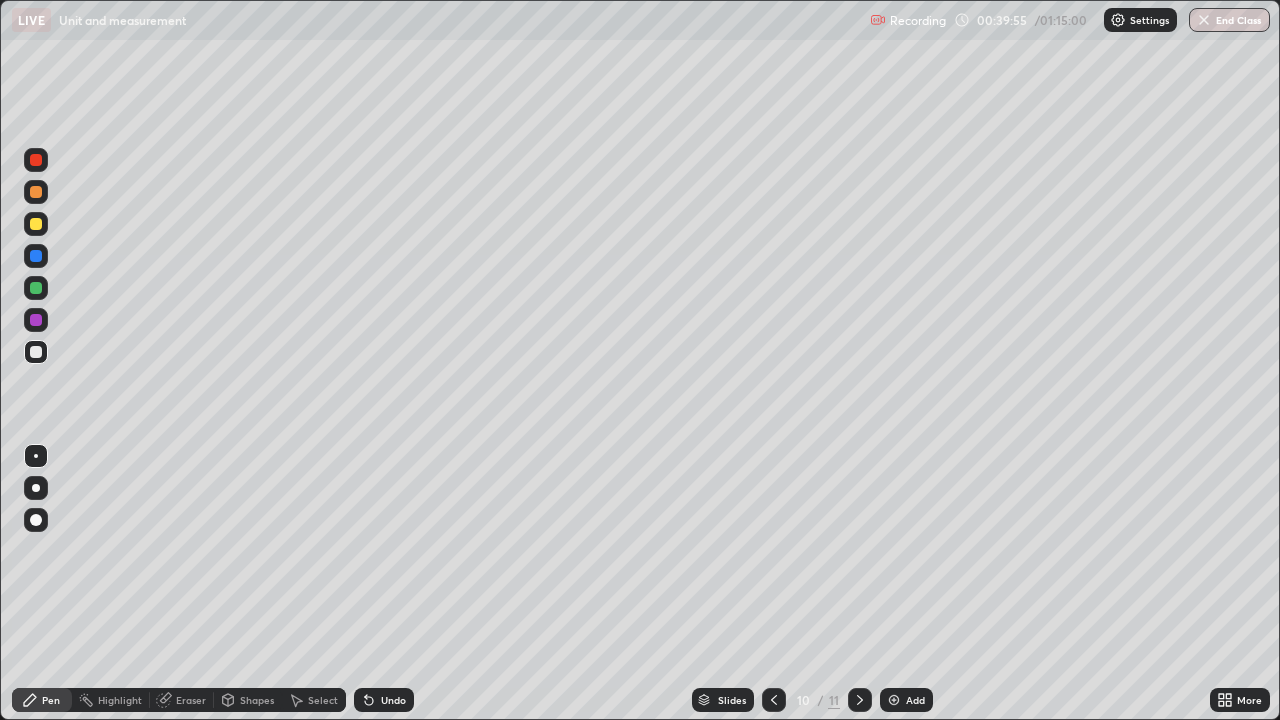 click on "Undo" at bounding box center [393, 700] 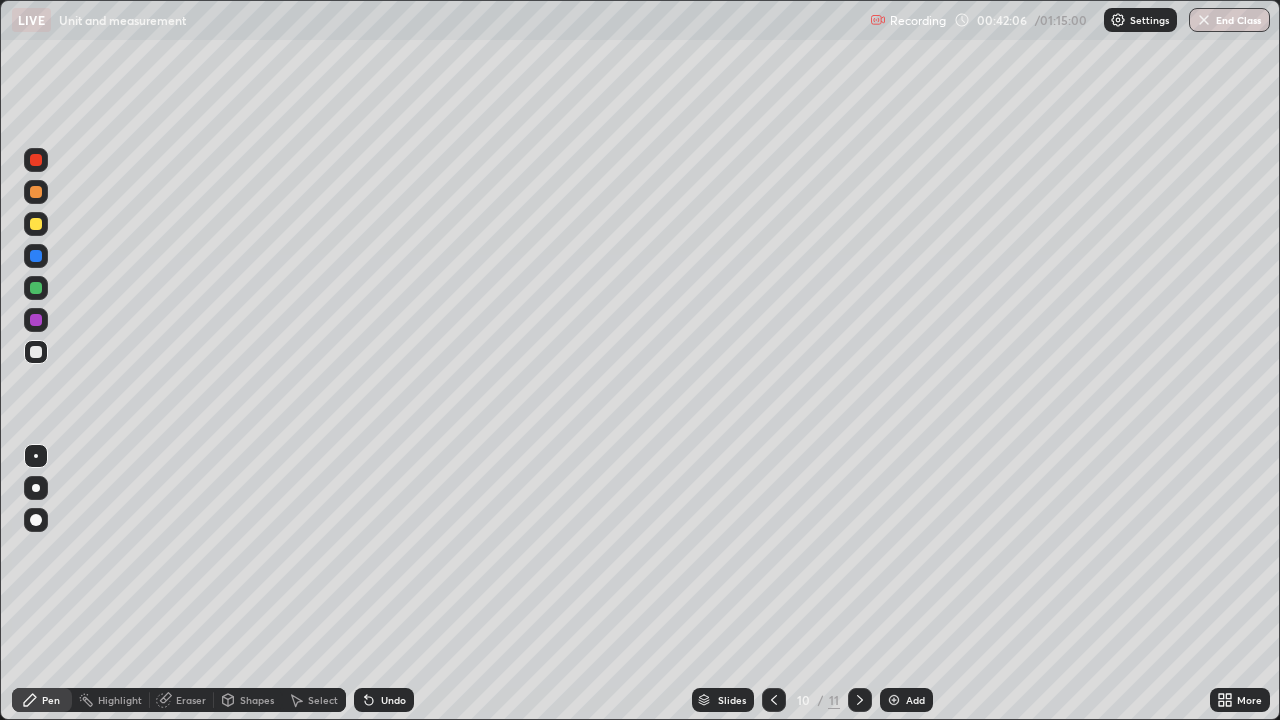 click on "Add" at bounding box center (915, 700) 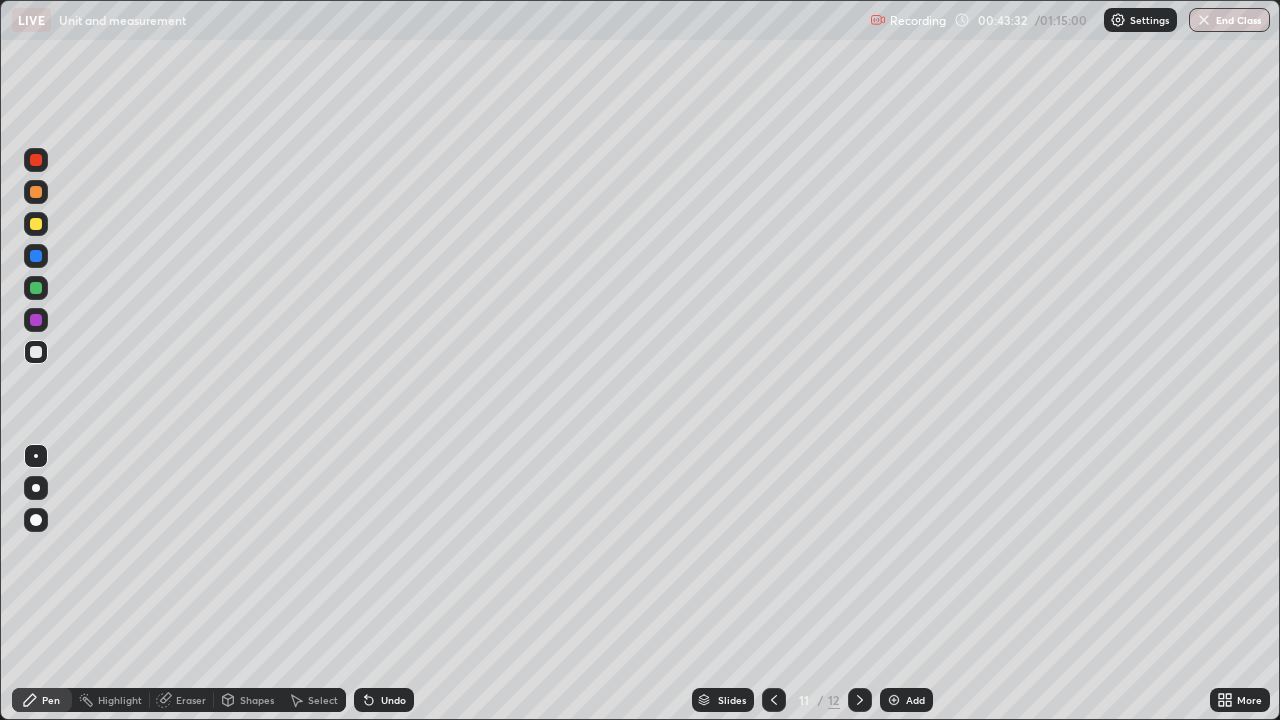 click on "Undo" at bounding box center [393, 700] 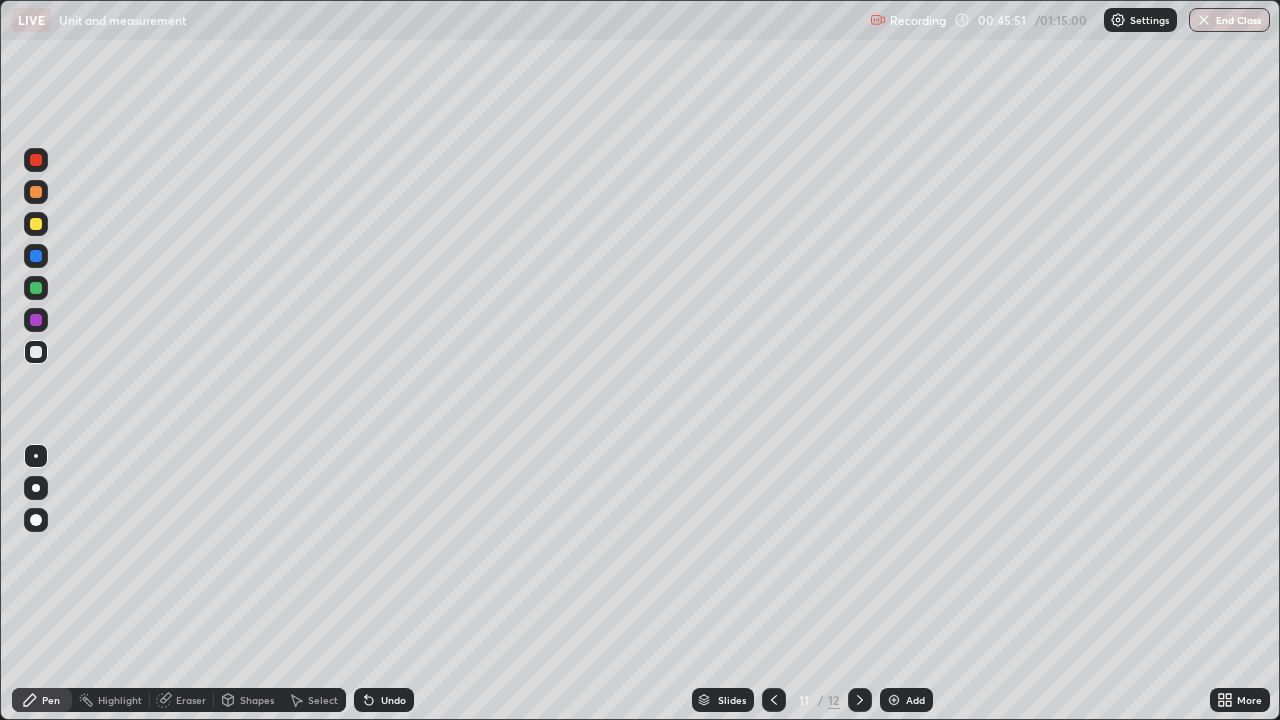 click on "Add" at bounding box center (915, 700) 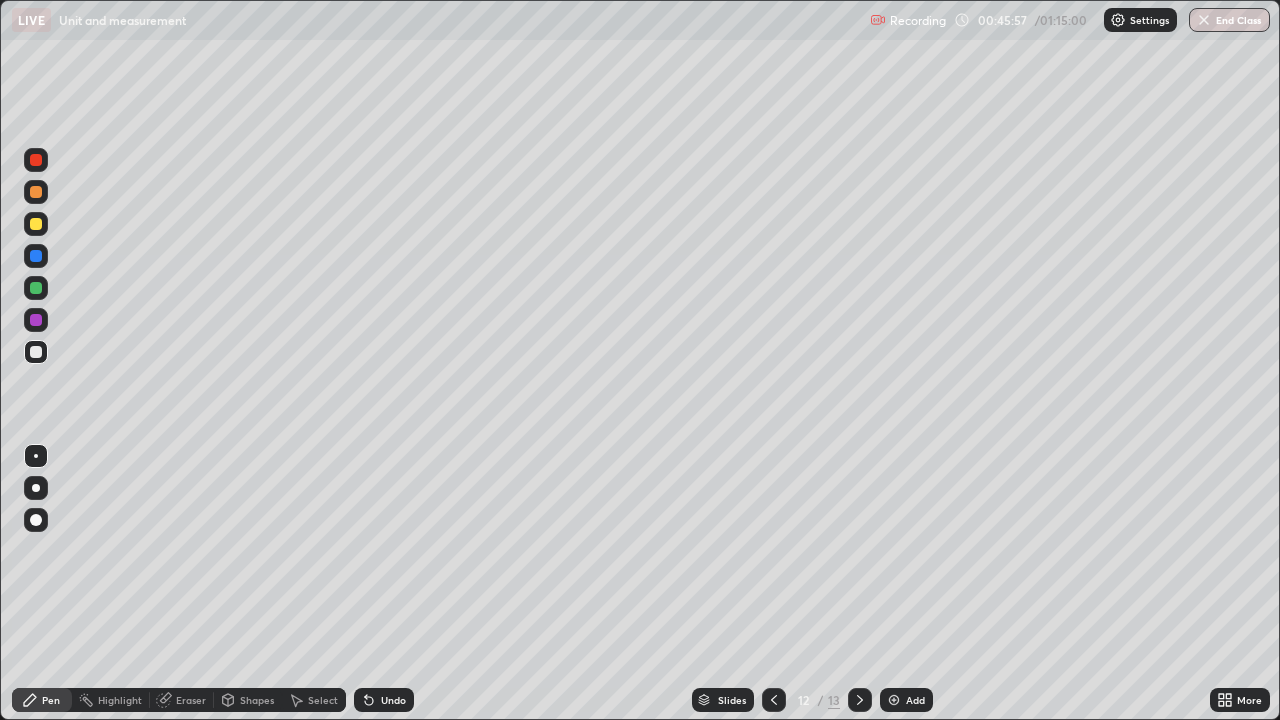 click on "Undo" at bounding box center (384, 700) 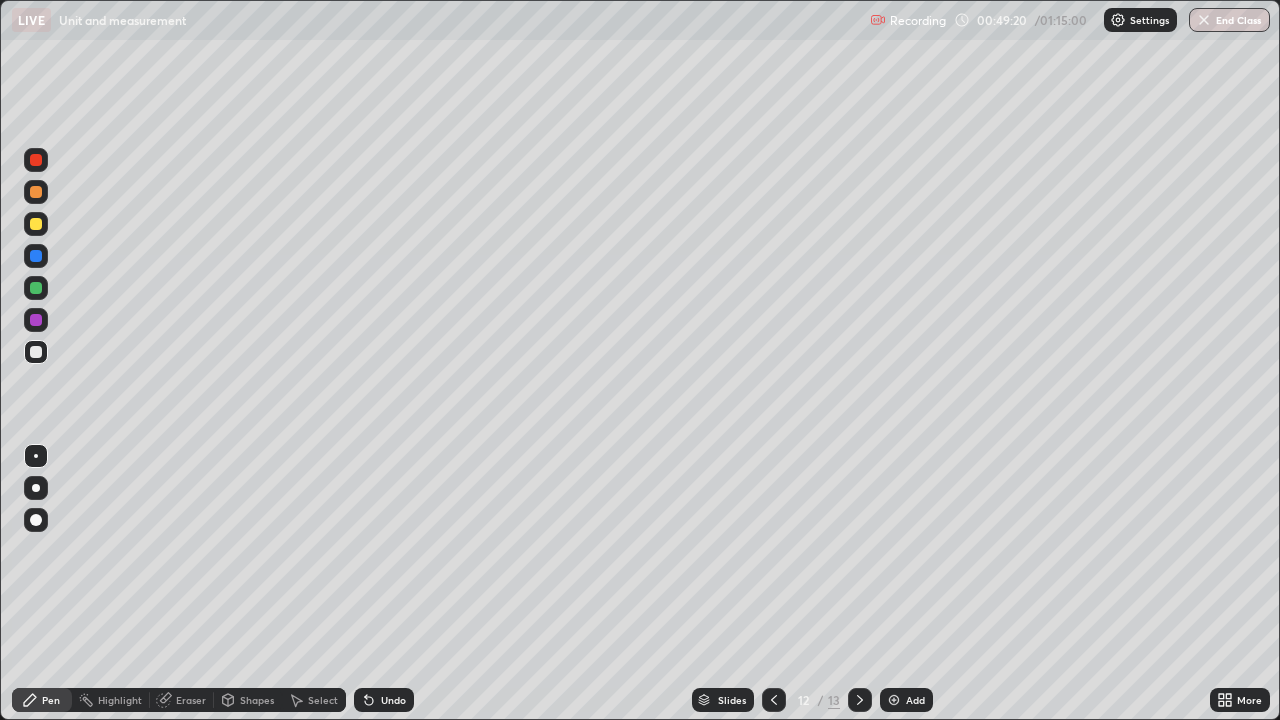 click on "Shapes" at bounding box center [257, 700] 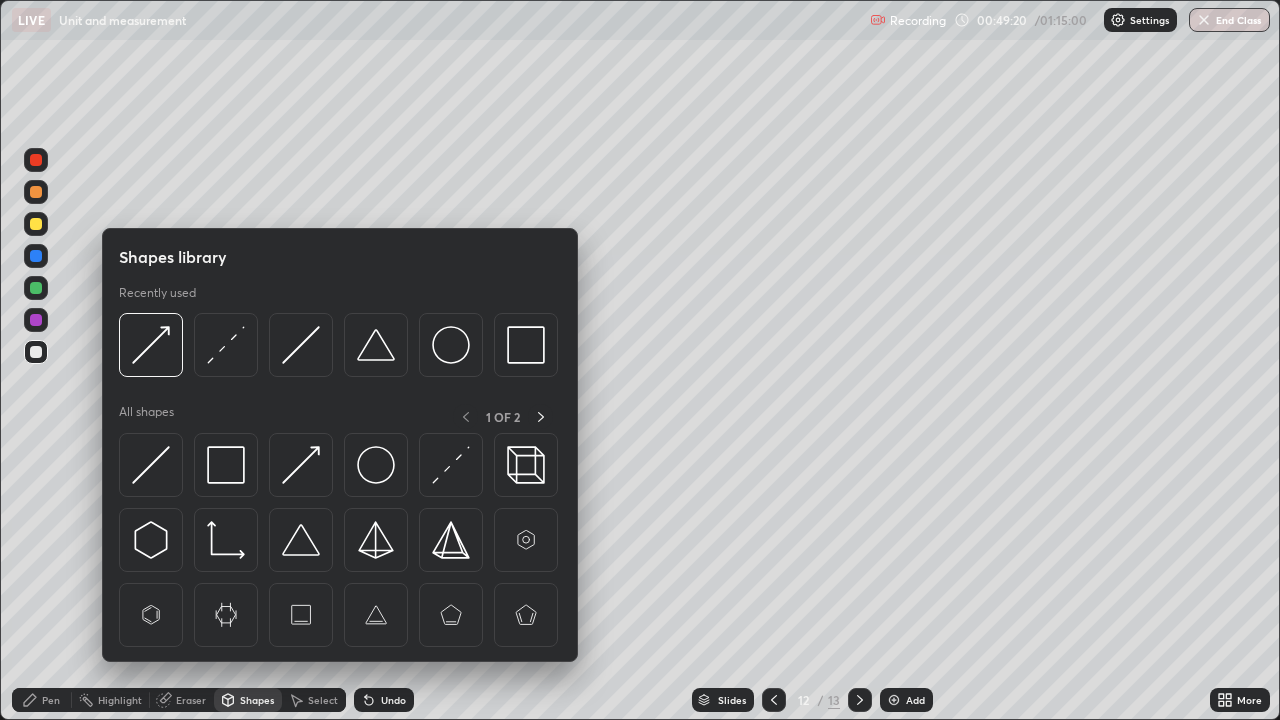 click on "Eraser" at bounding box center (191, 700) 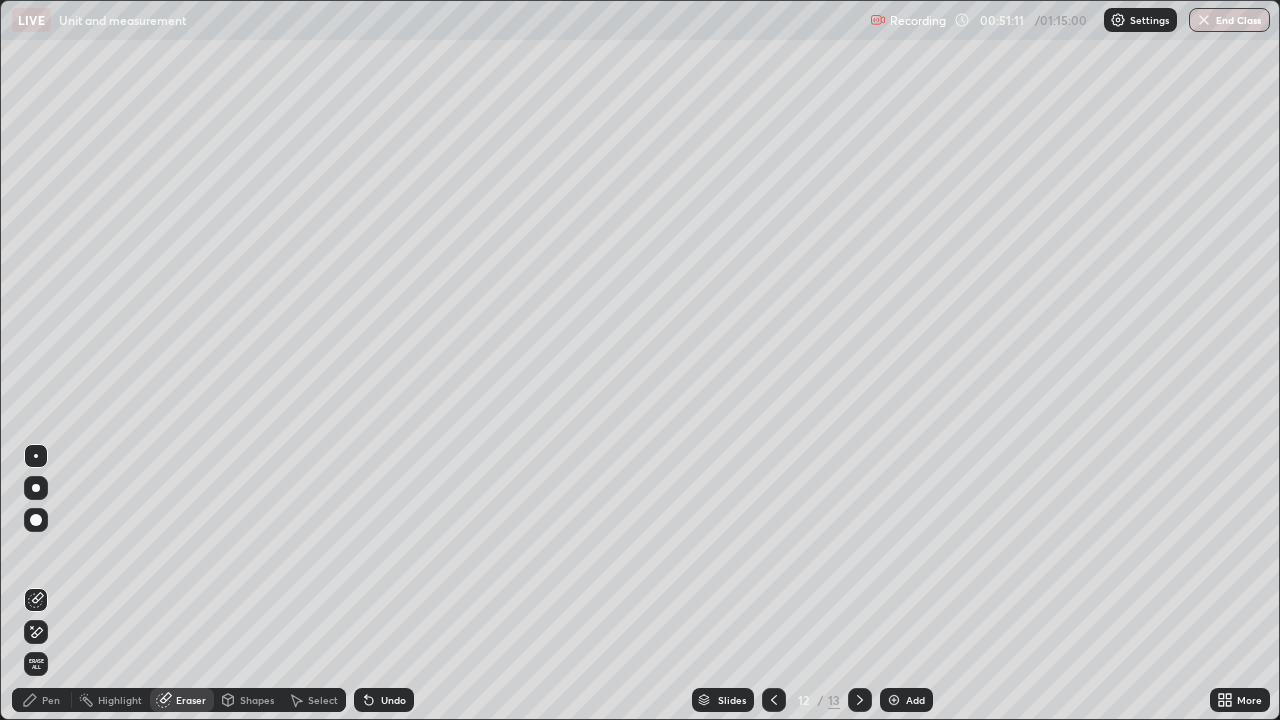 click on "Pen" at bounding box center (51, 700) 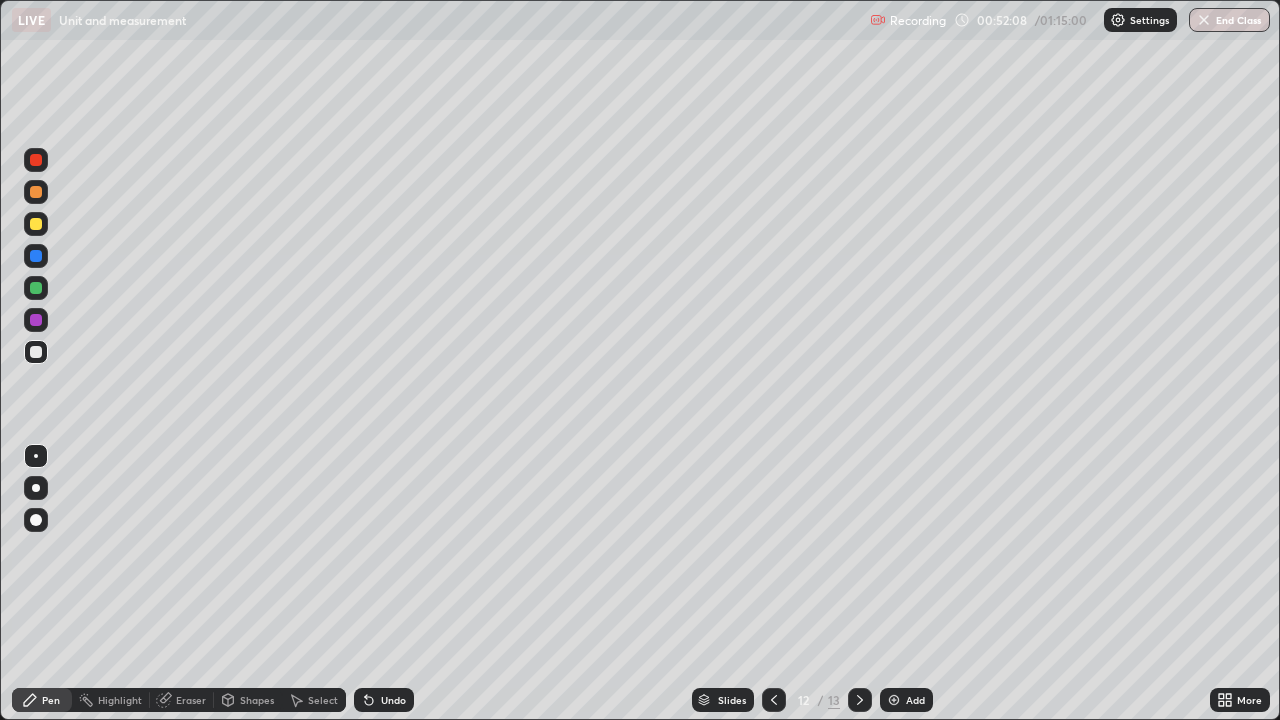click on "Undo" at bounding box center [393, 700] 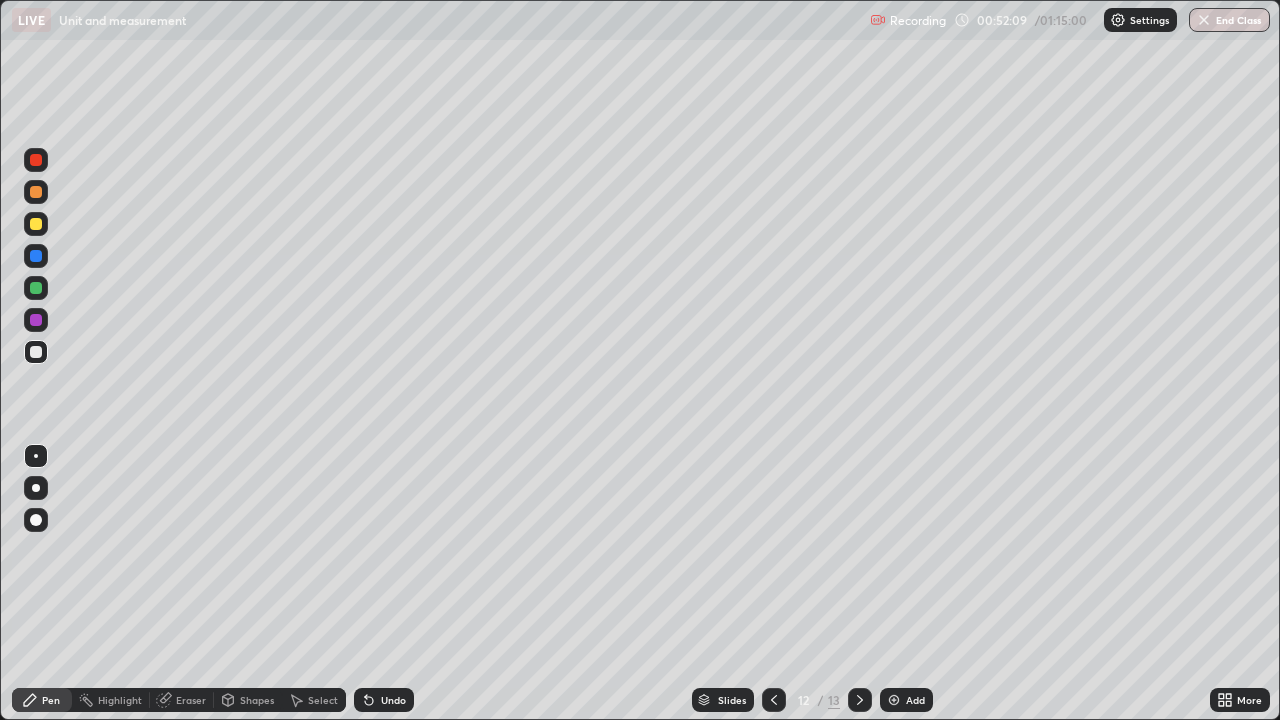 click on "Undo" at bounding box center (384, 700) 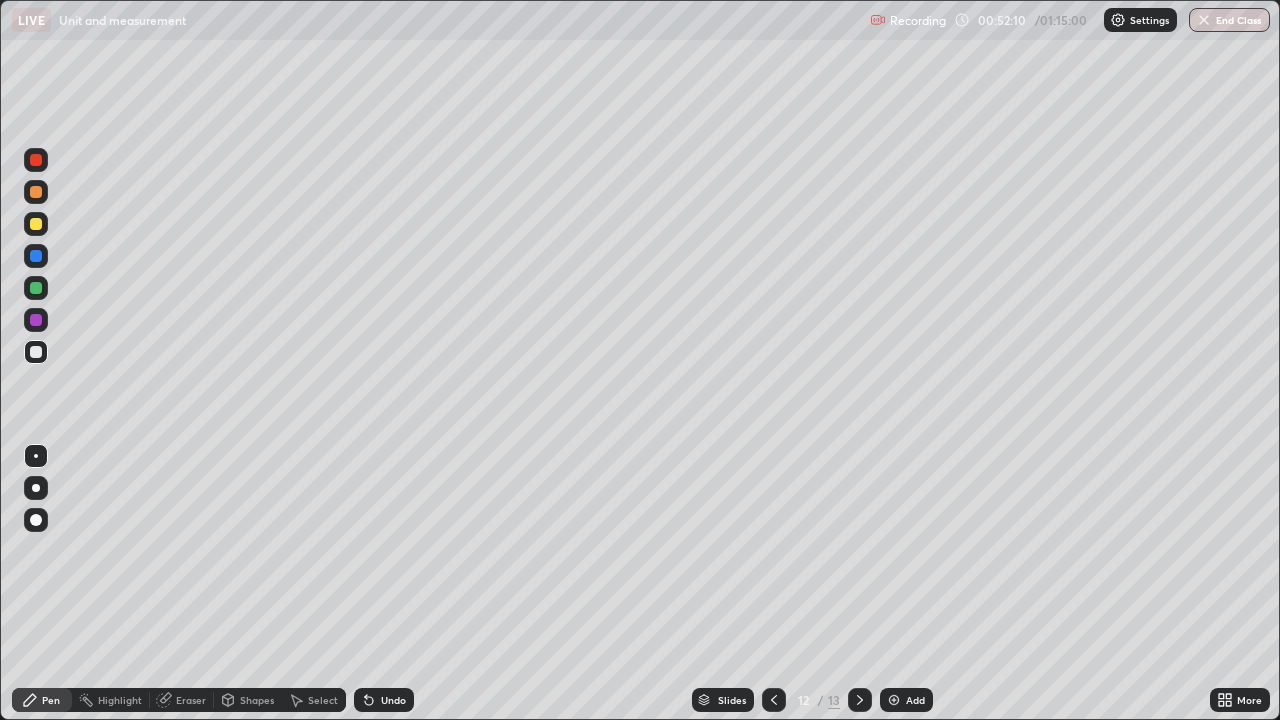 click on "Undo" at bounding box center [384, 700] 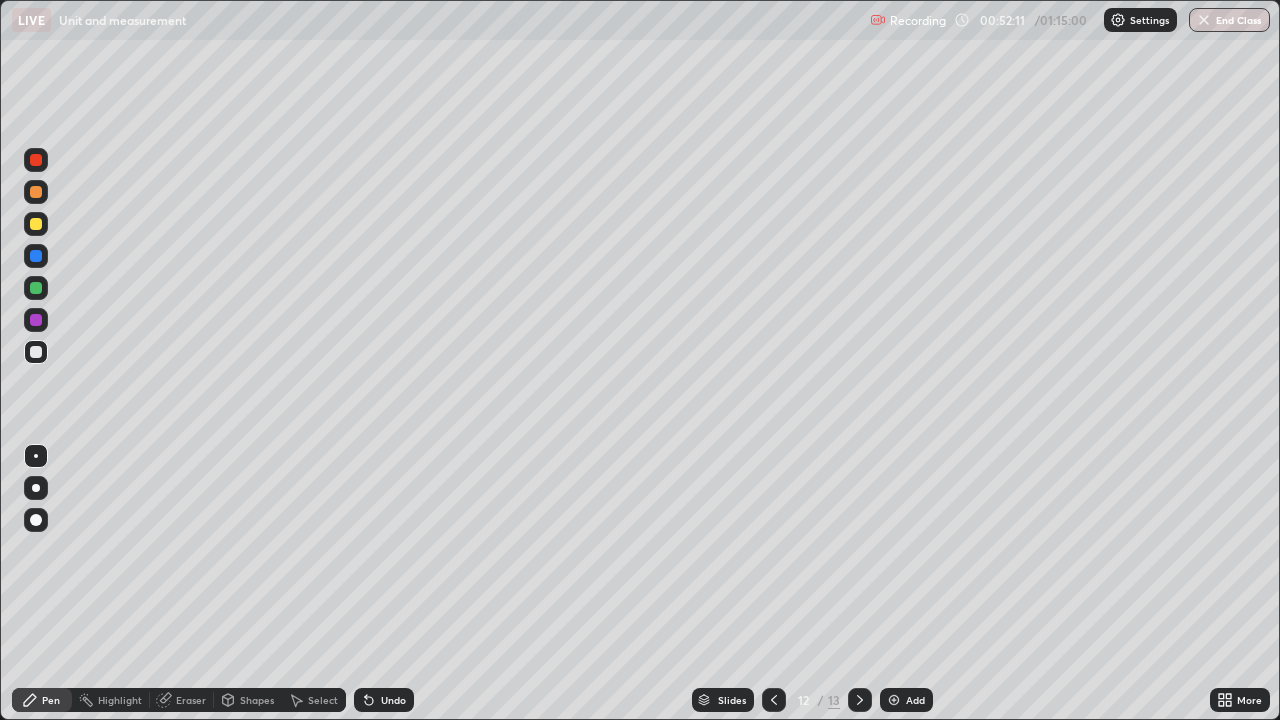 click on "Undo" at bounding box center (380, 700) 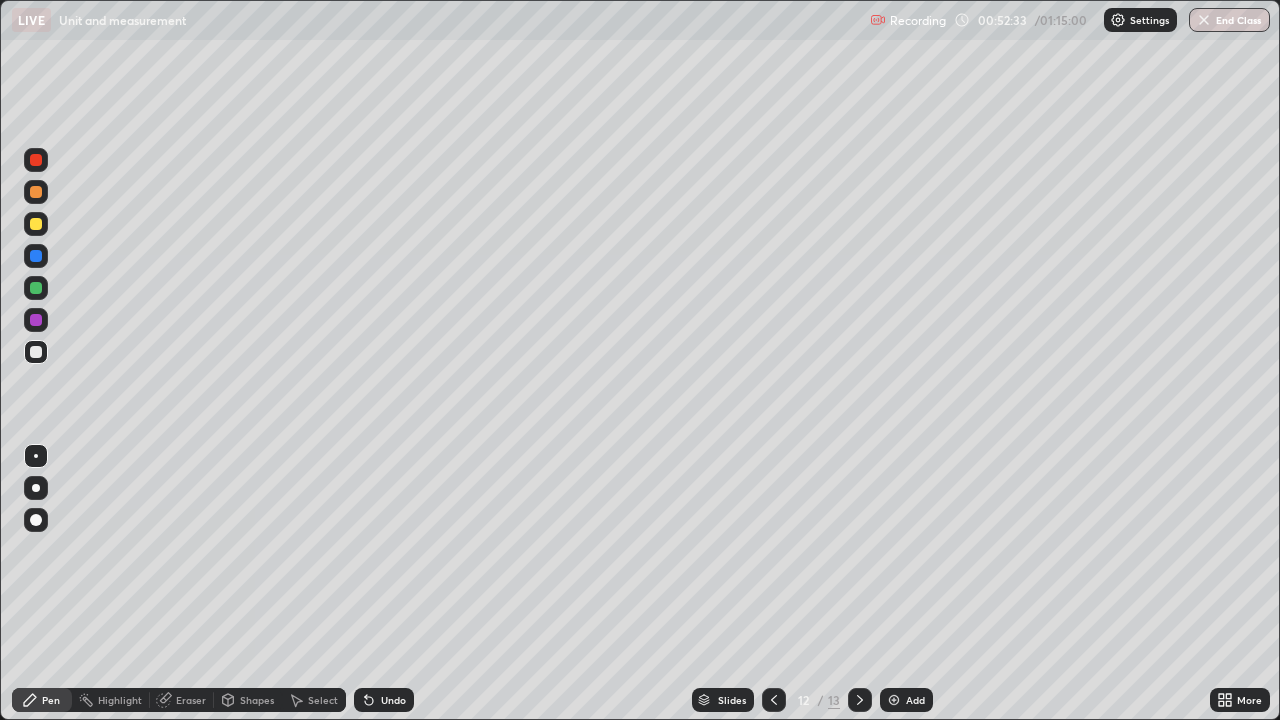 click on "Eraser" at bounding box center [191, 700] 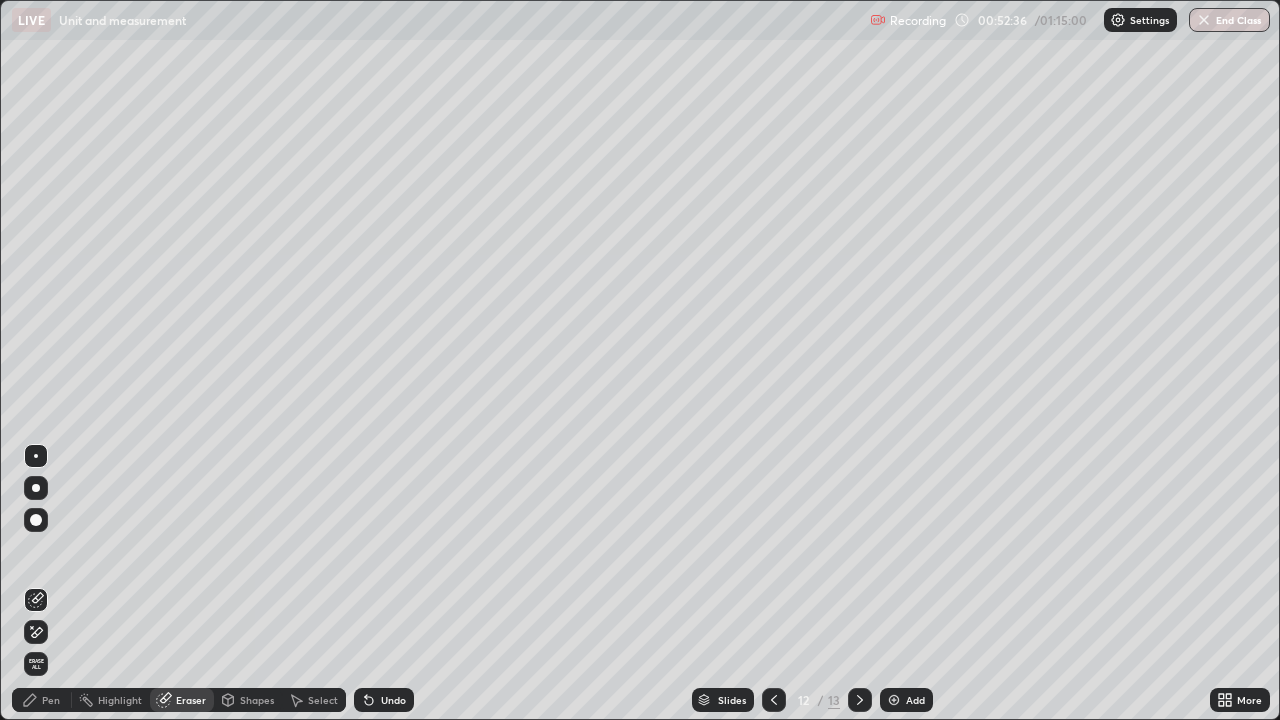 click on "Pen" at bounding box center [51, 700] 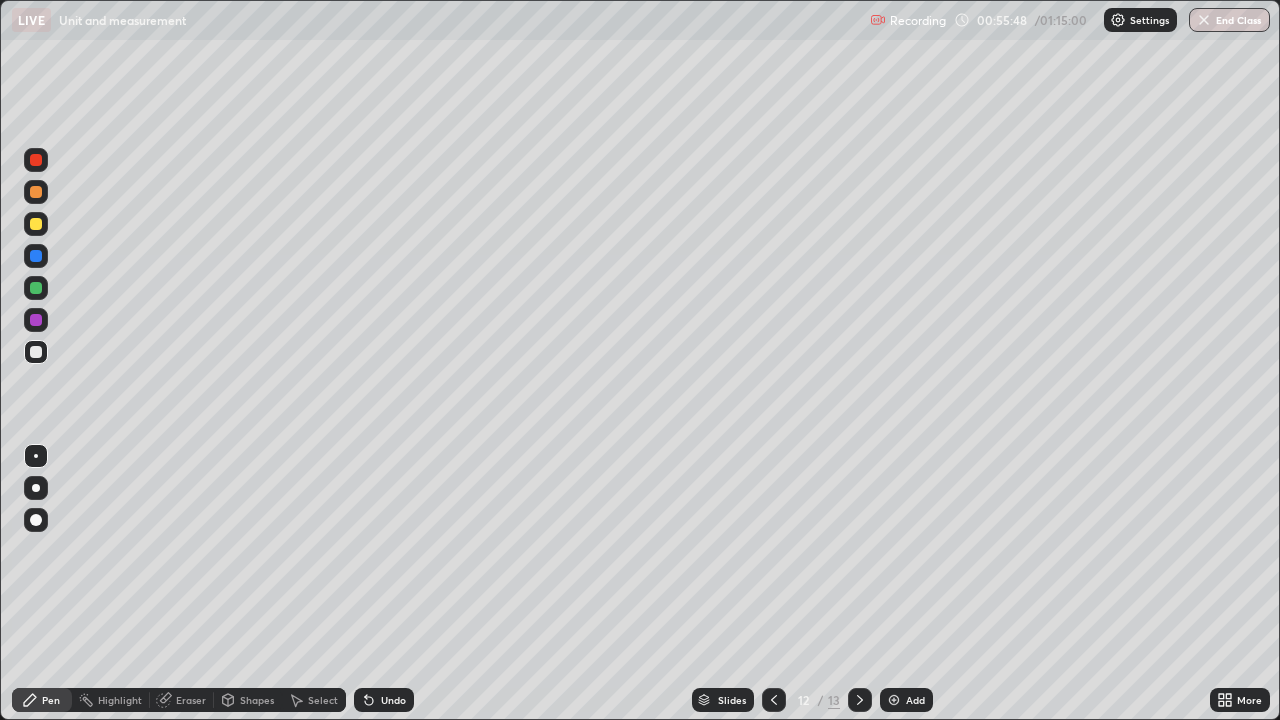 click on "Add" at bounding box center (915, 700) 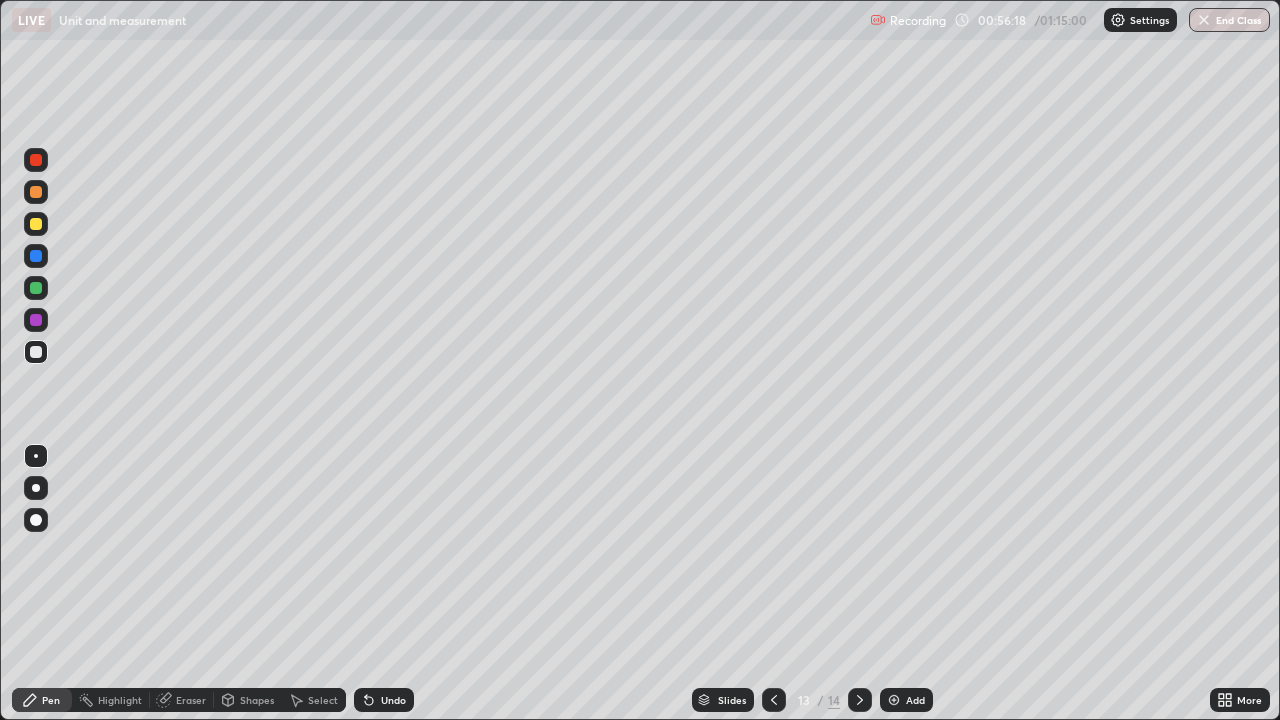 click on "Eraser" at bounding box center [191, 700] 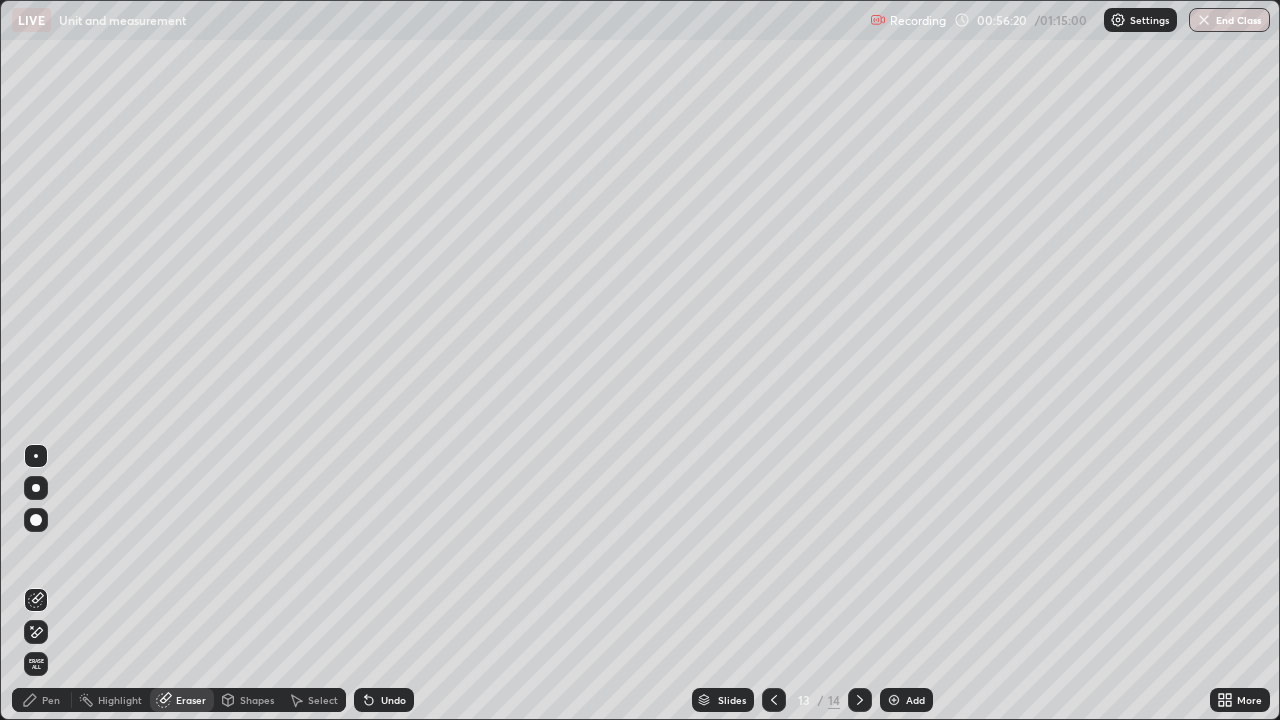 click on "Pen" at bounding box center (42, 700) 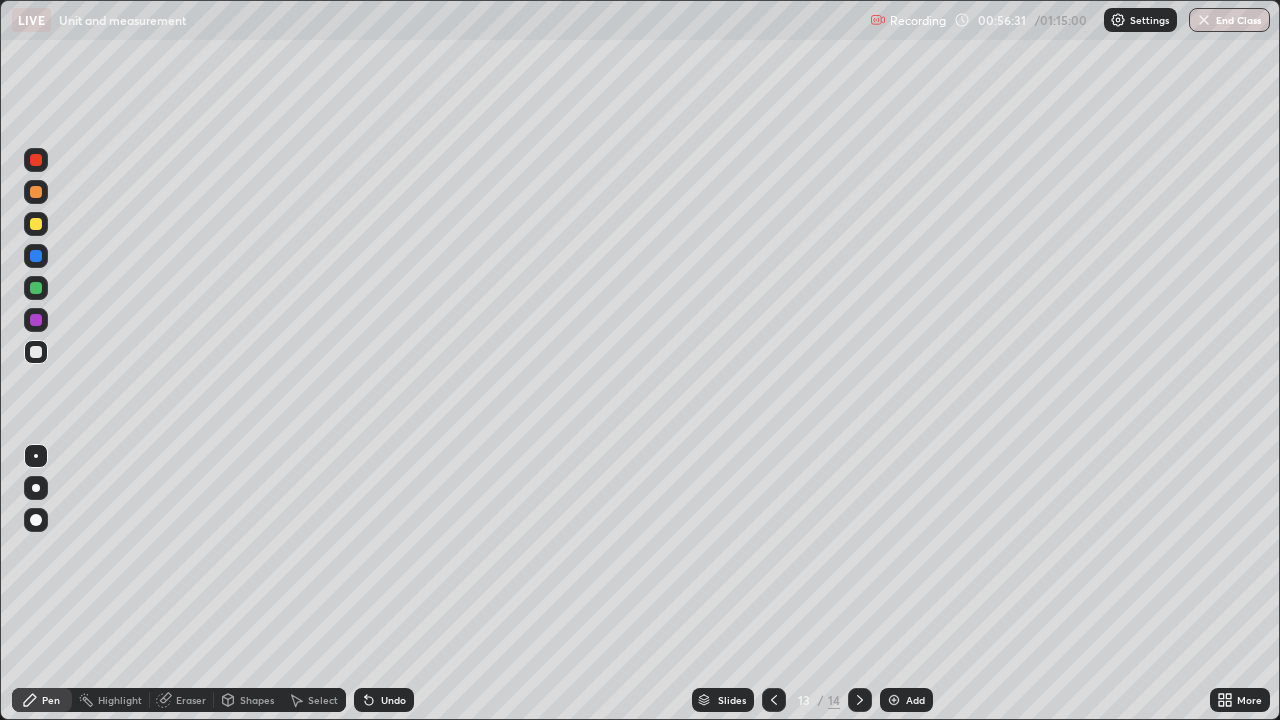click on "Eraser" at bounding box center (191, 700) 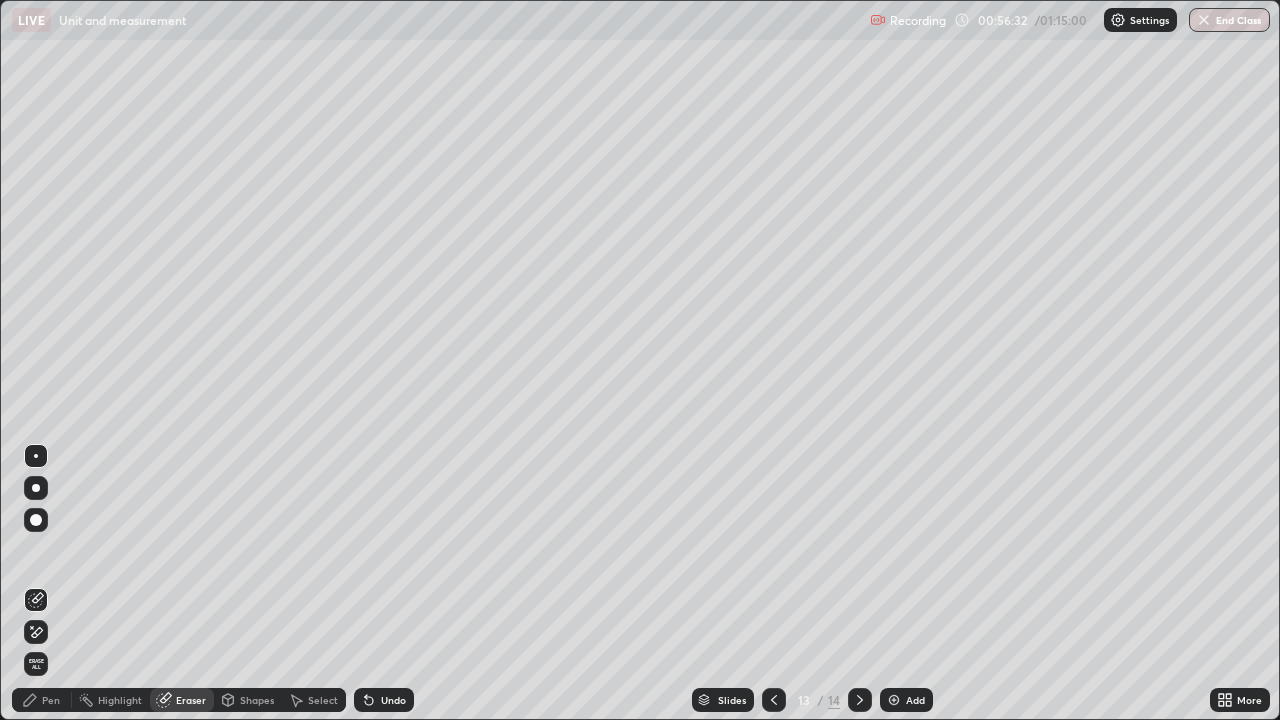 click on "Pen" at bounding box center (42, 700) 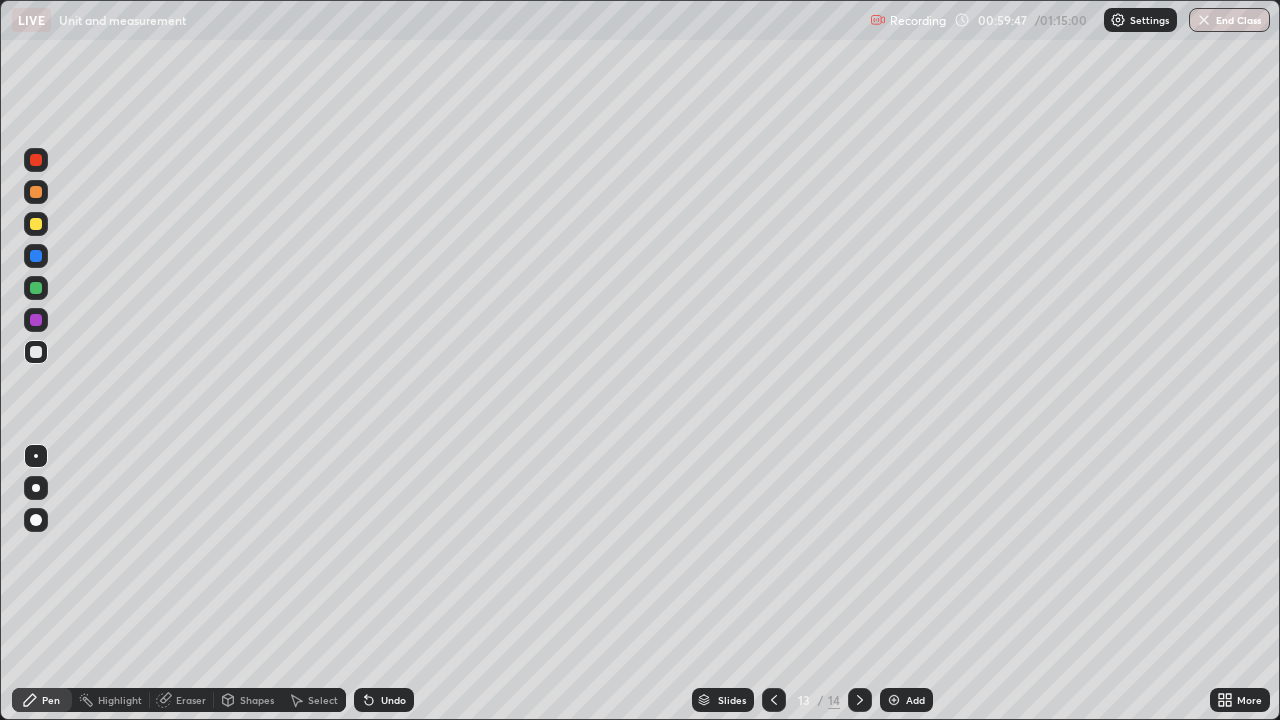 click on "Undo" at bounding box center [393, 700] 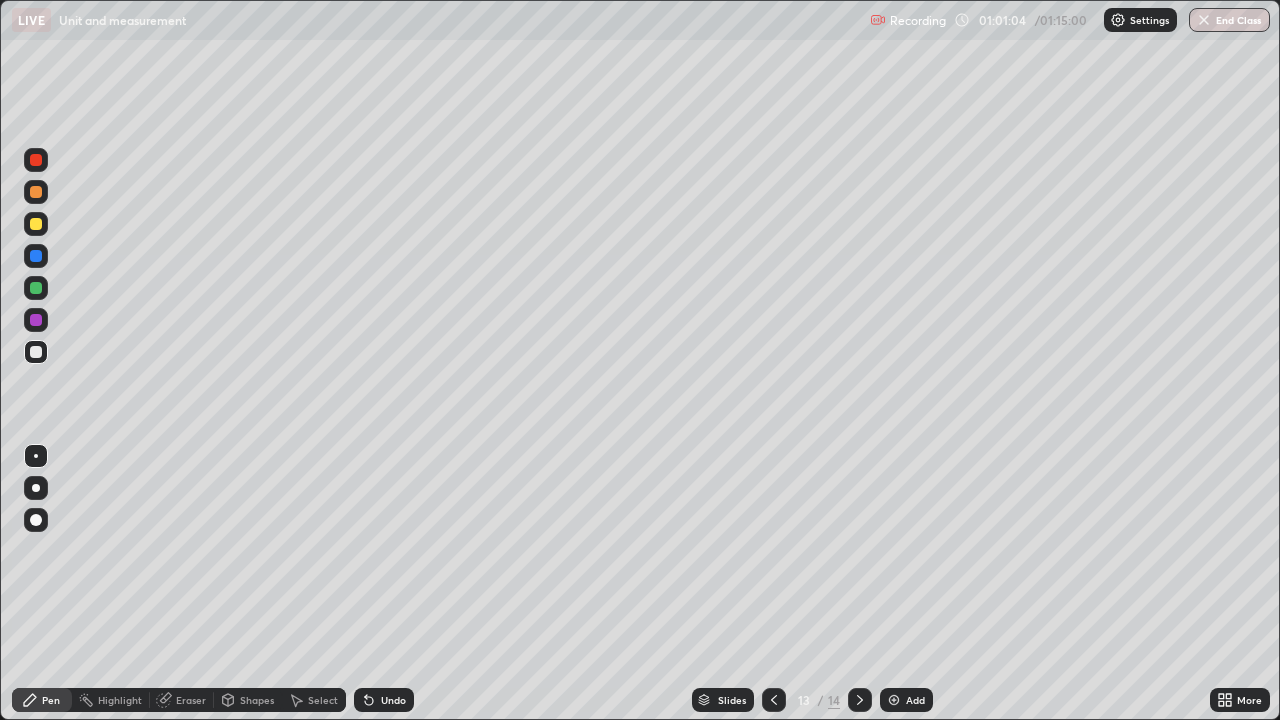click on "Undo" at bounding box center [393, 700] 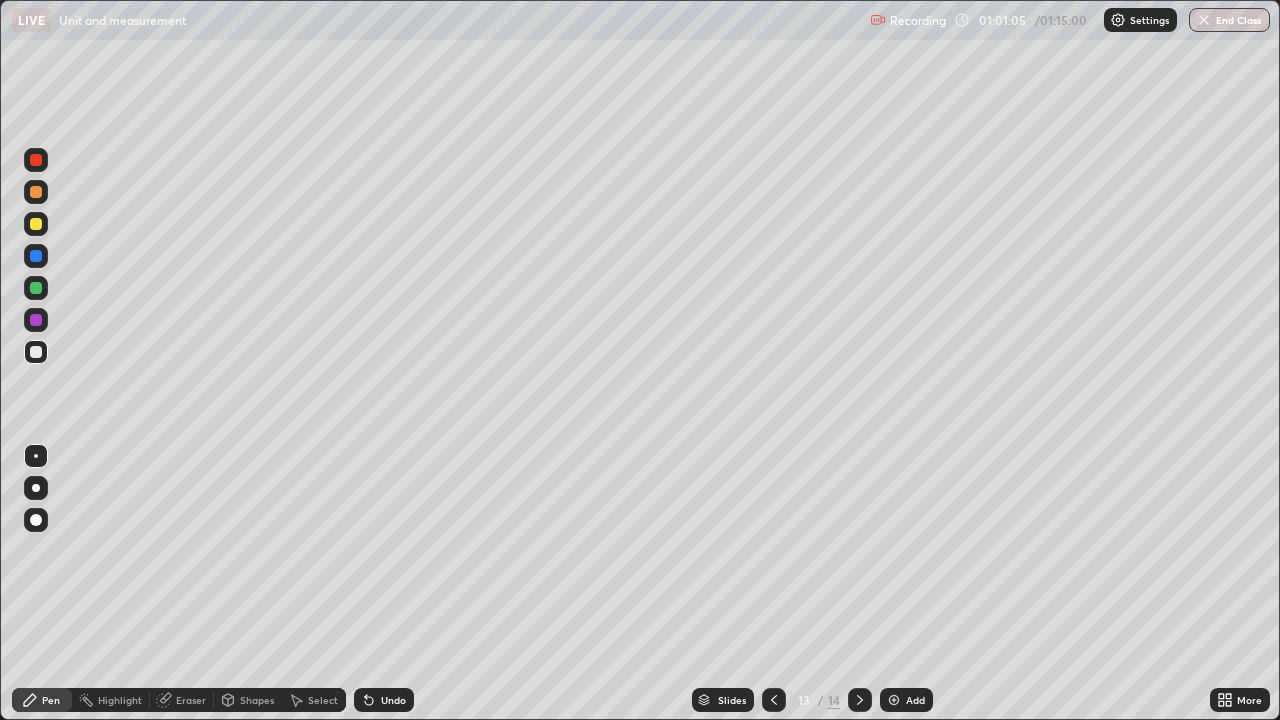 click on "Undo" at bounding box center [393, 700] 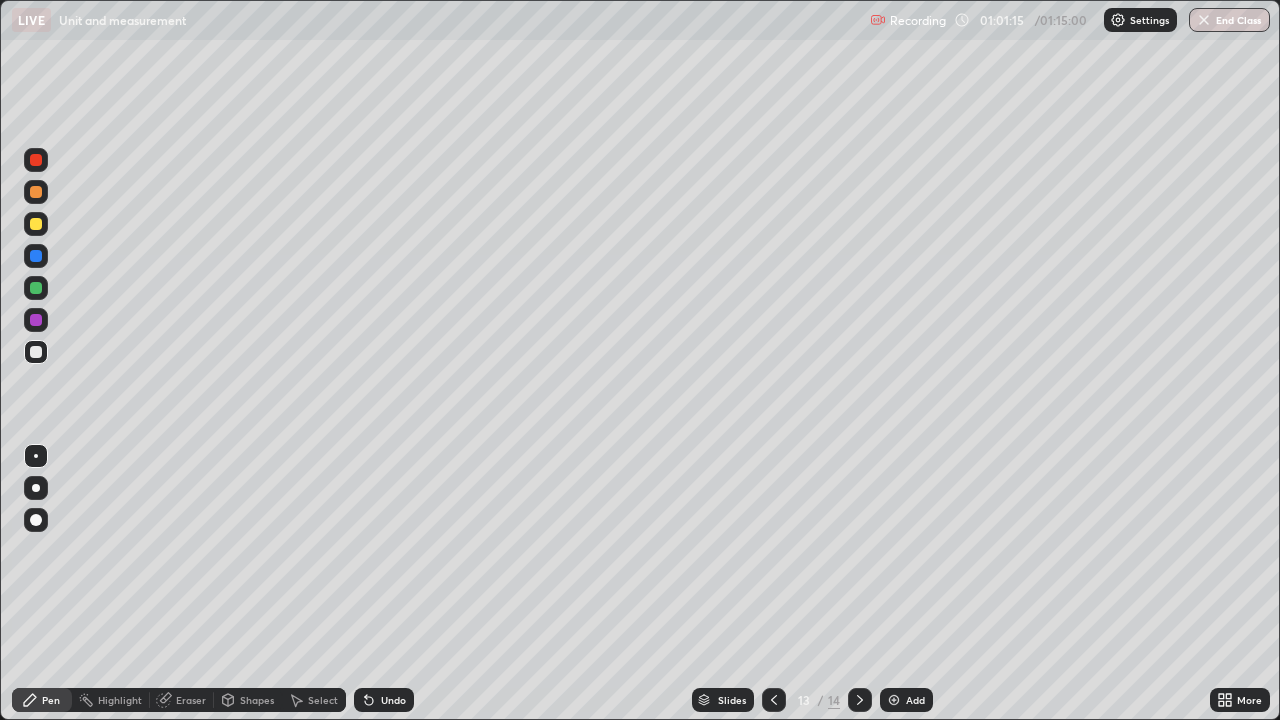 click on "Eraser" at bounding box center (191, 700) 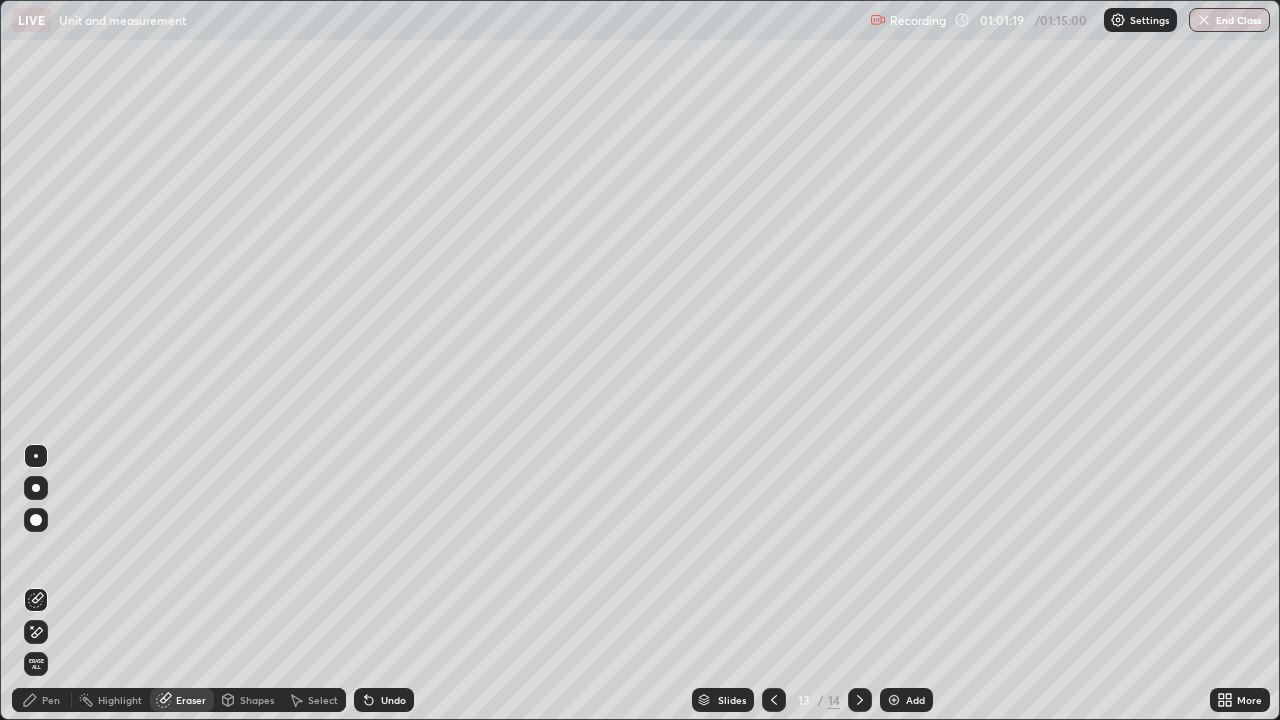 click on "Pen" at bounding box center [42, 700] 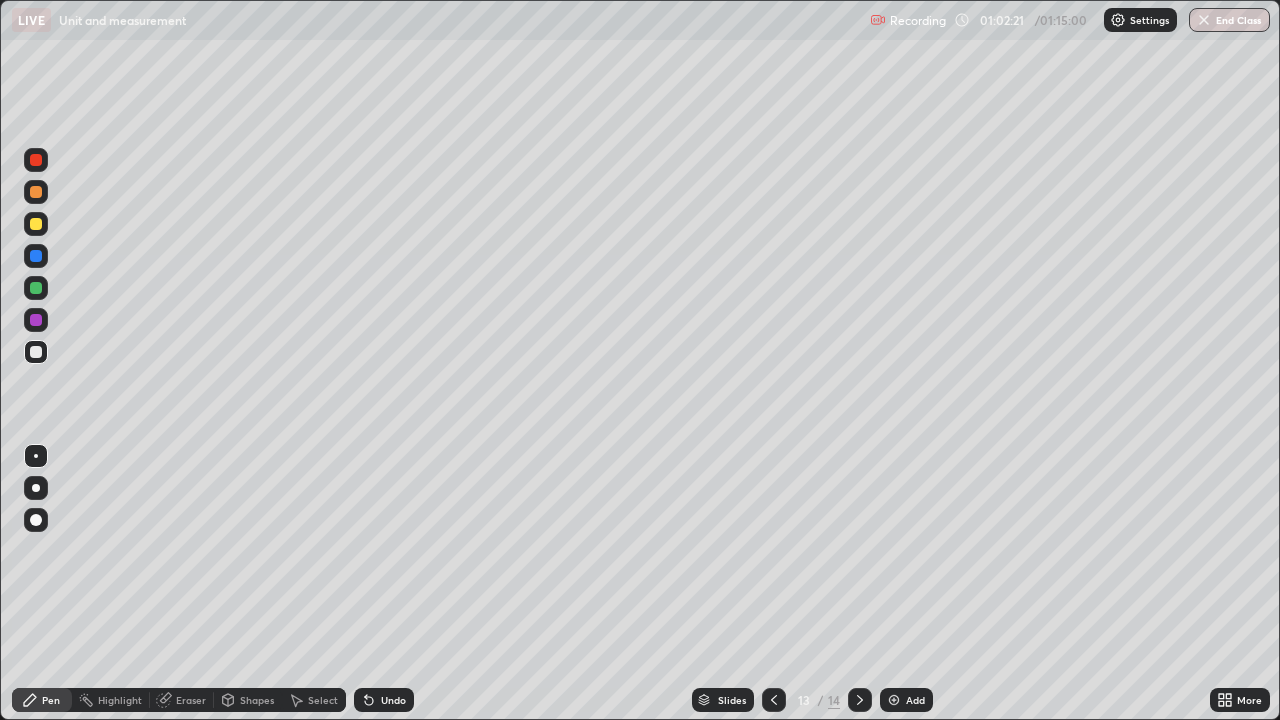 click on "Eraser" at bounding box center (191, 700) 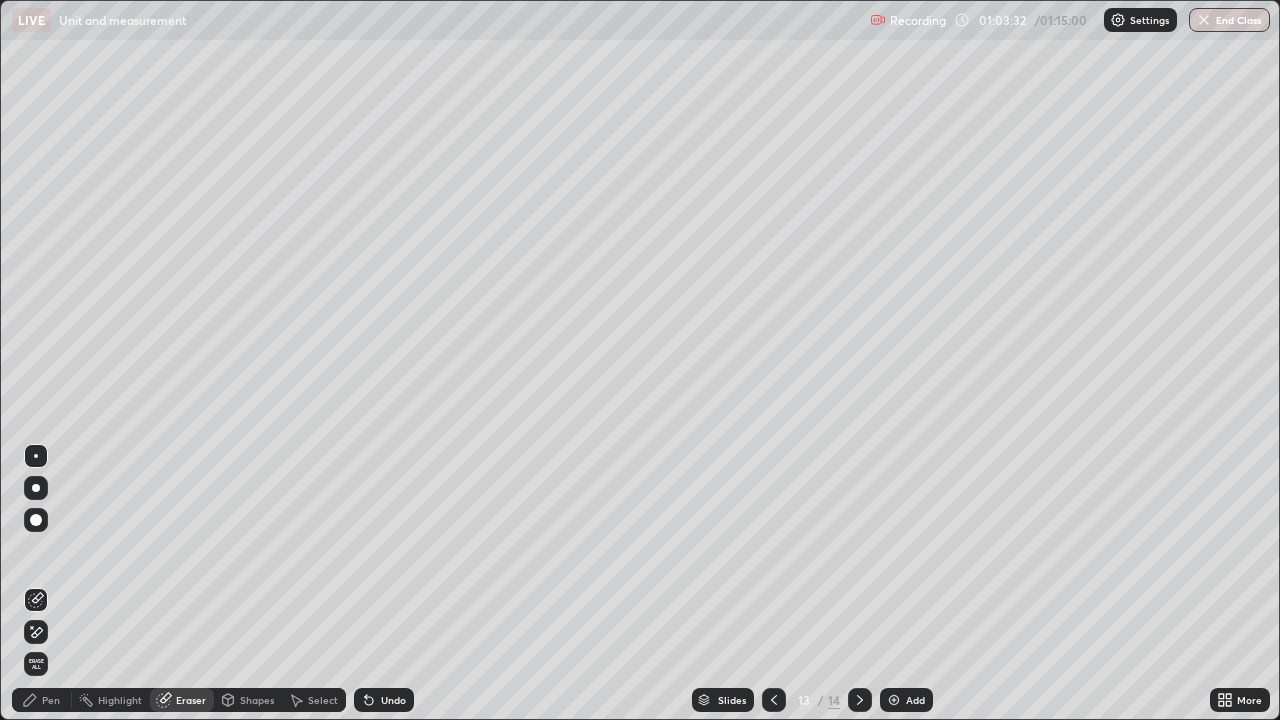 click on "Pen" at bounding box center (42, 700) 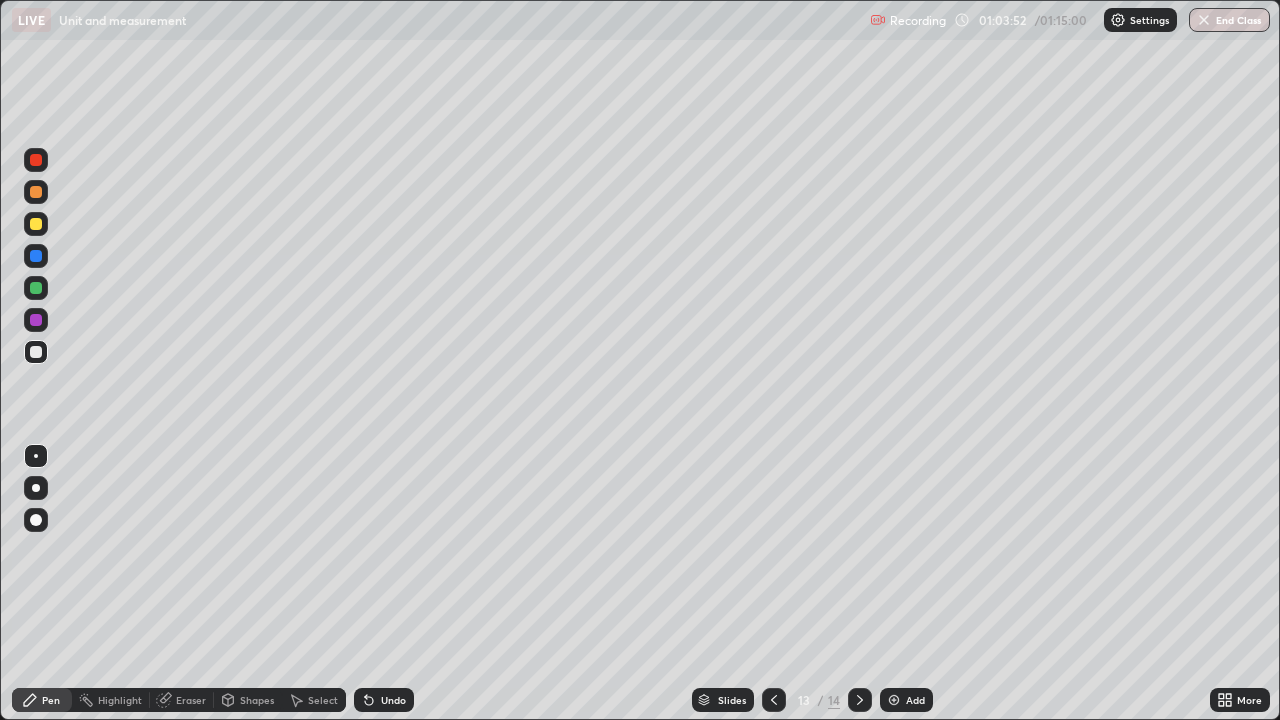 click on "Add" at bounding box center [915, 700] 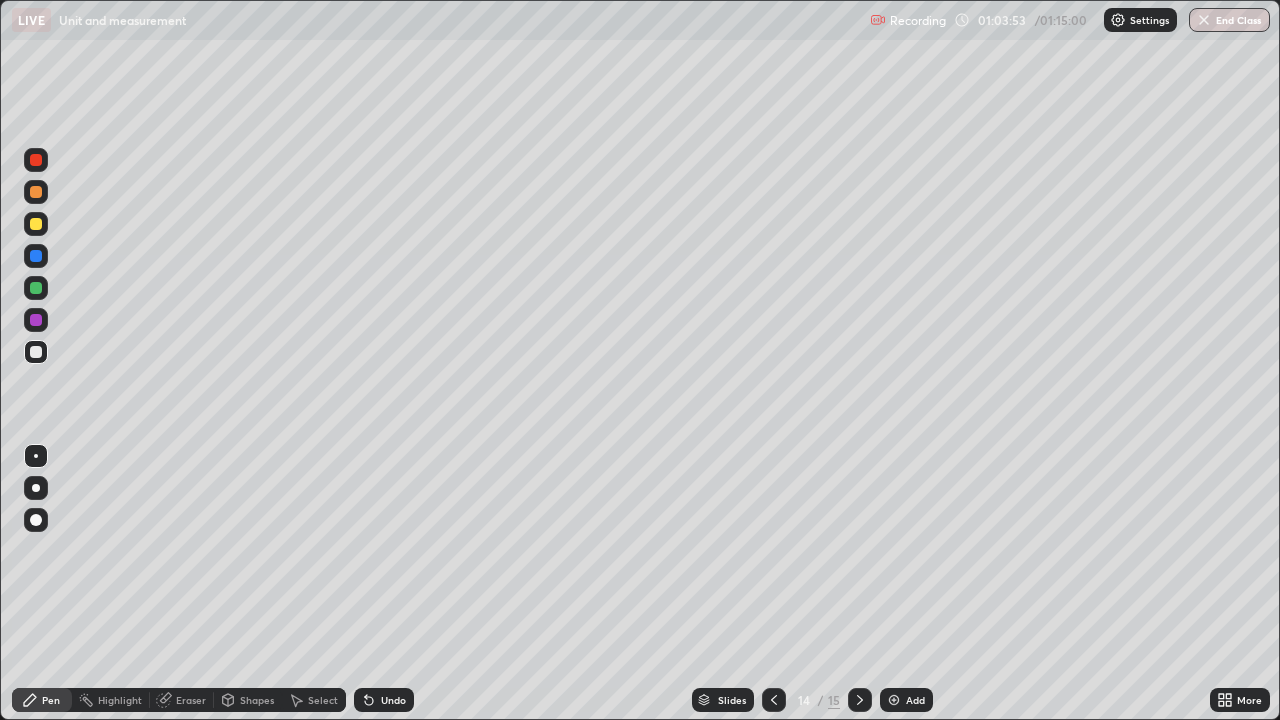 click at bounding box center (36, 224) 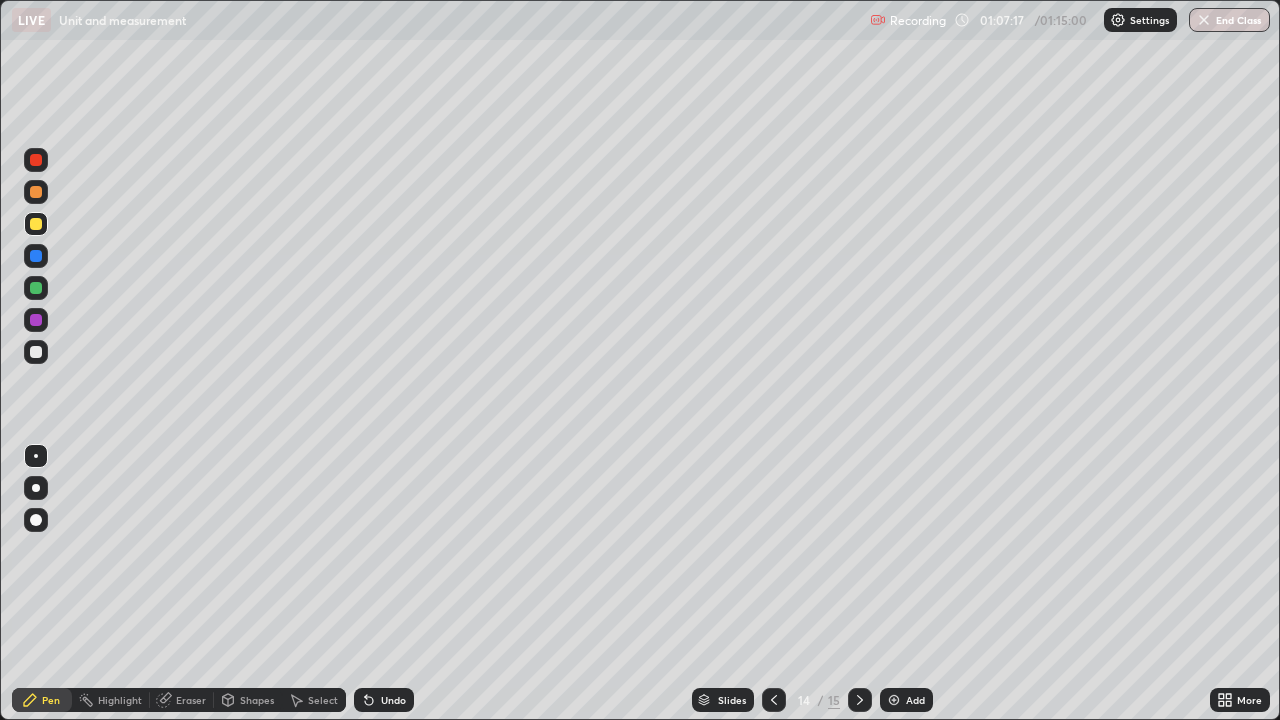click on "Add" at bounding box center [906, 700] 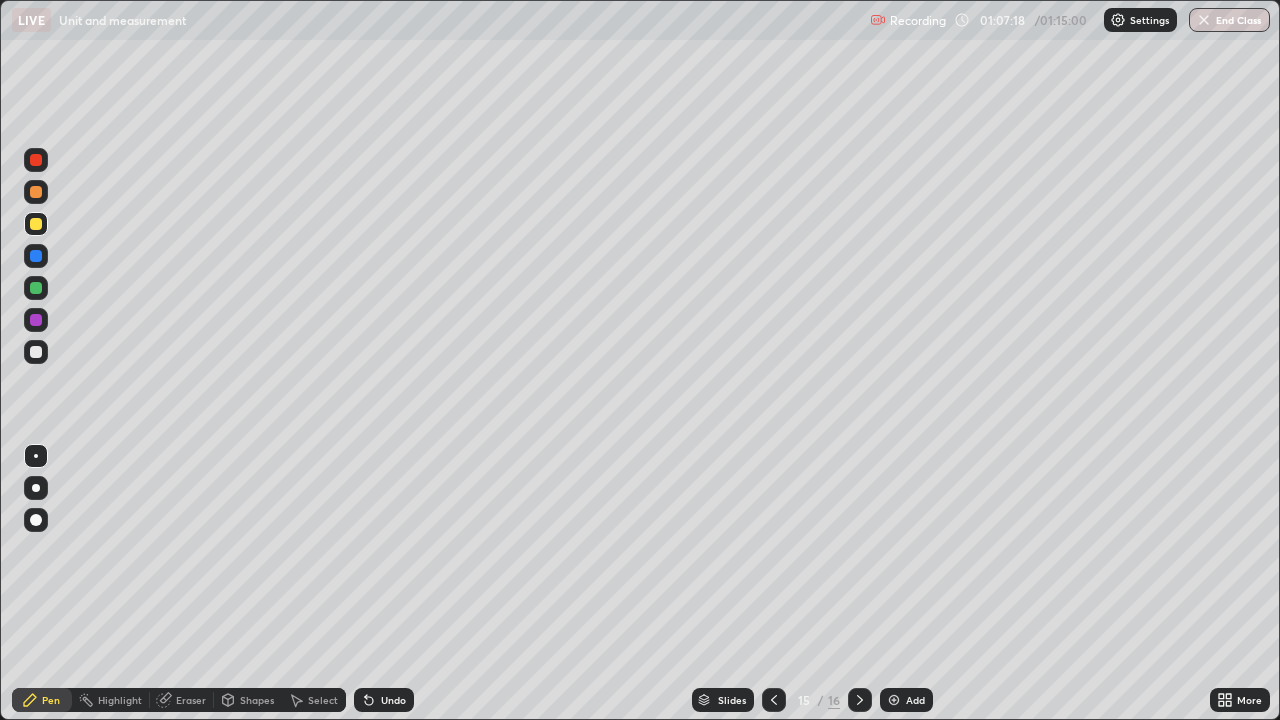 click on "Undo" at bounding box center (384, 700) 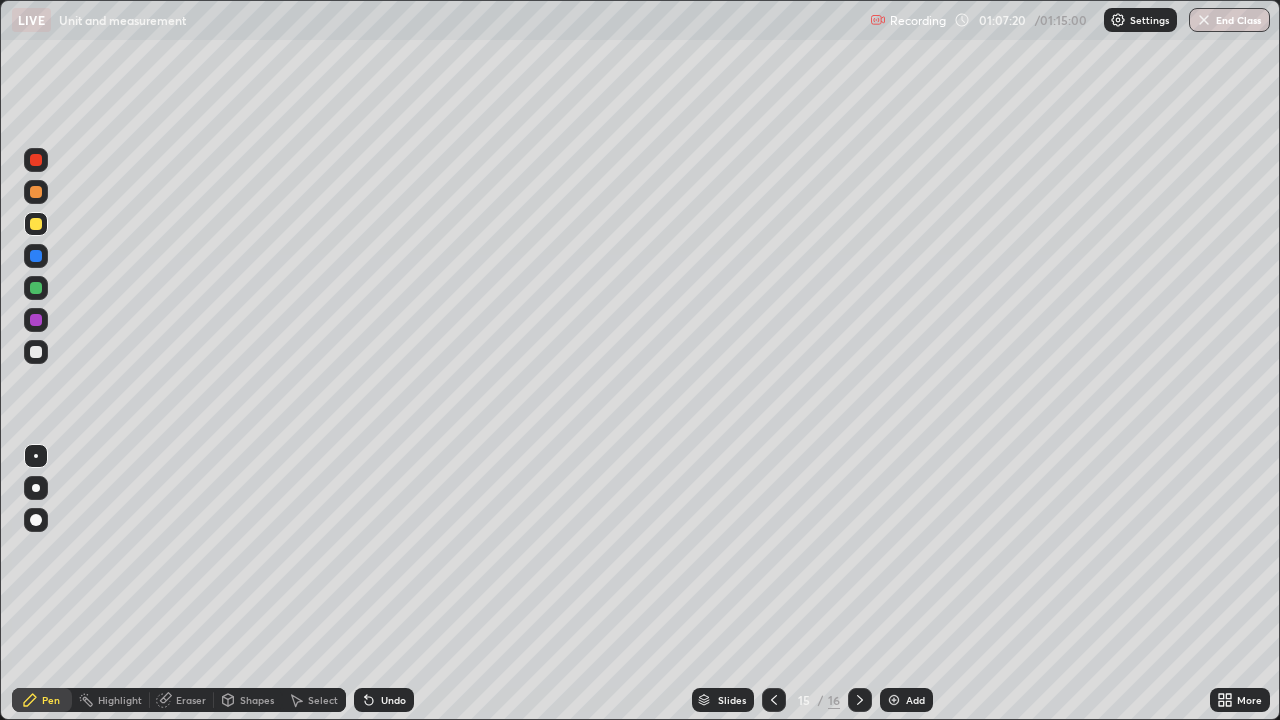 click at bounding box center (36, 352) 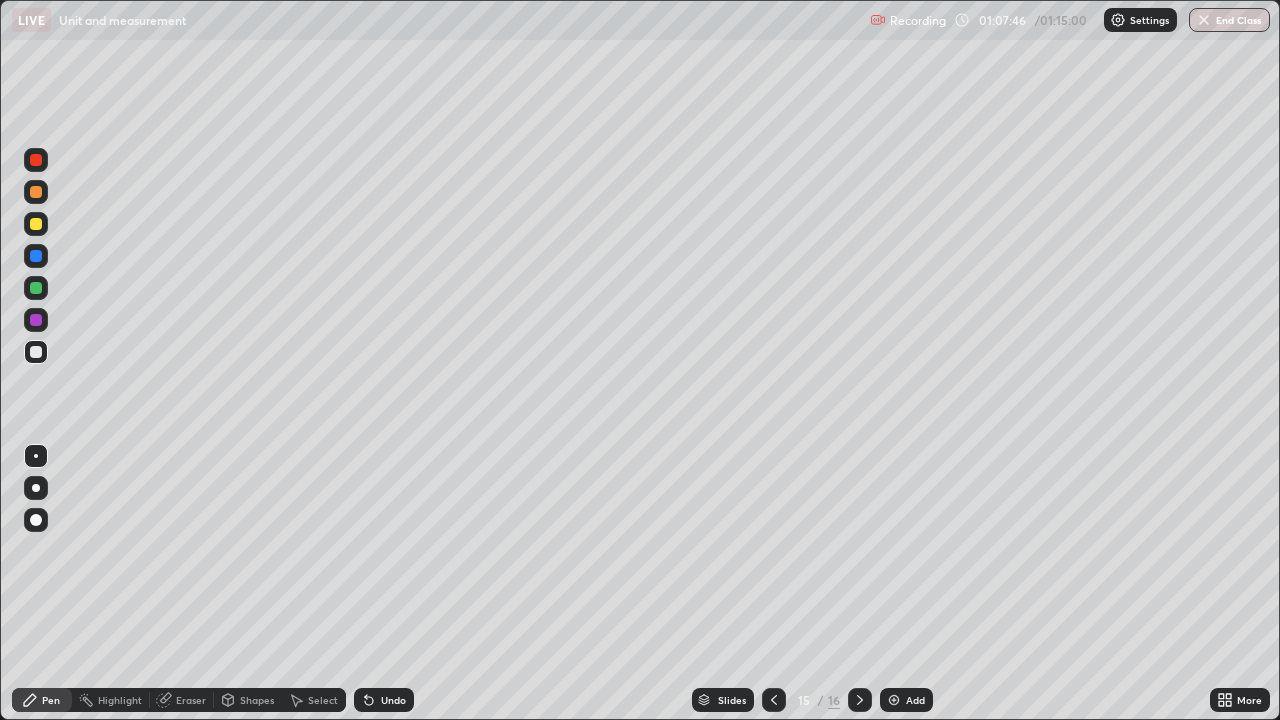 click on "Pen" at bounding box center (51, 700) 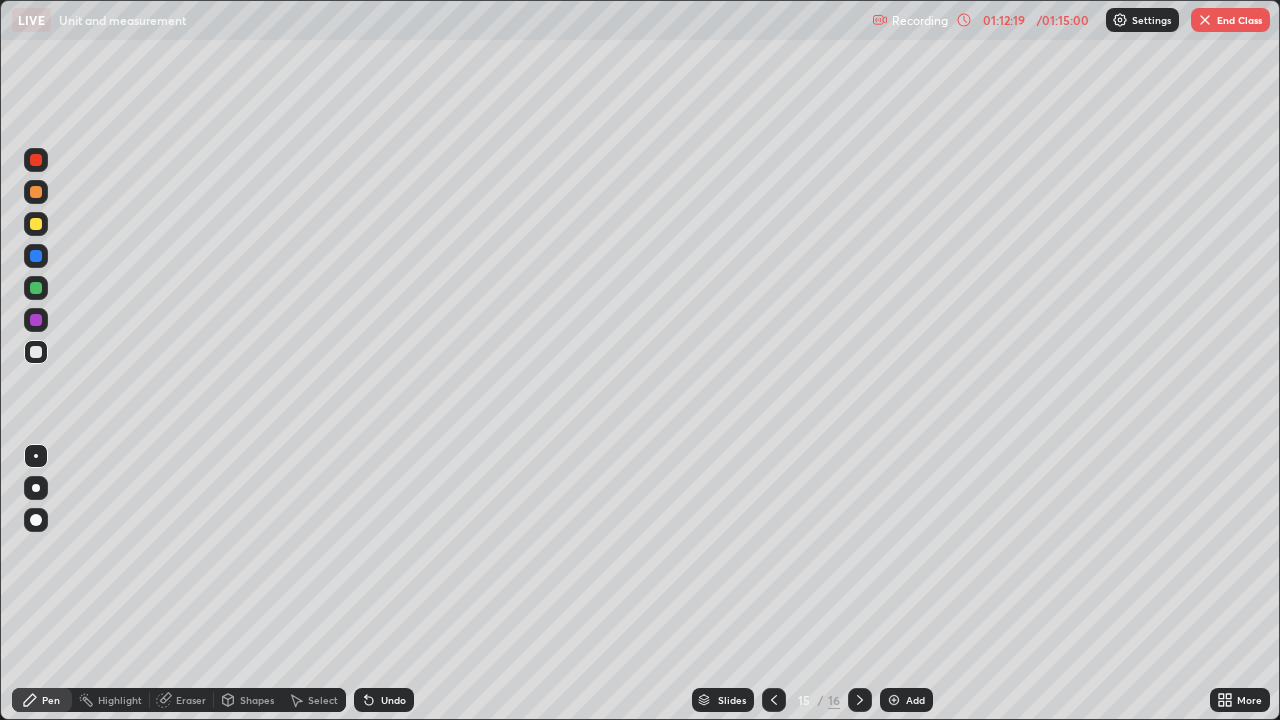 click on "End Class" at bounding box center (1230, 20) 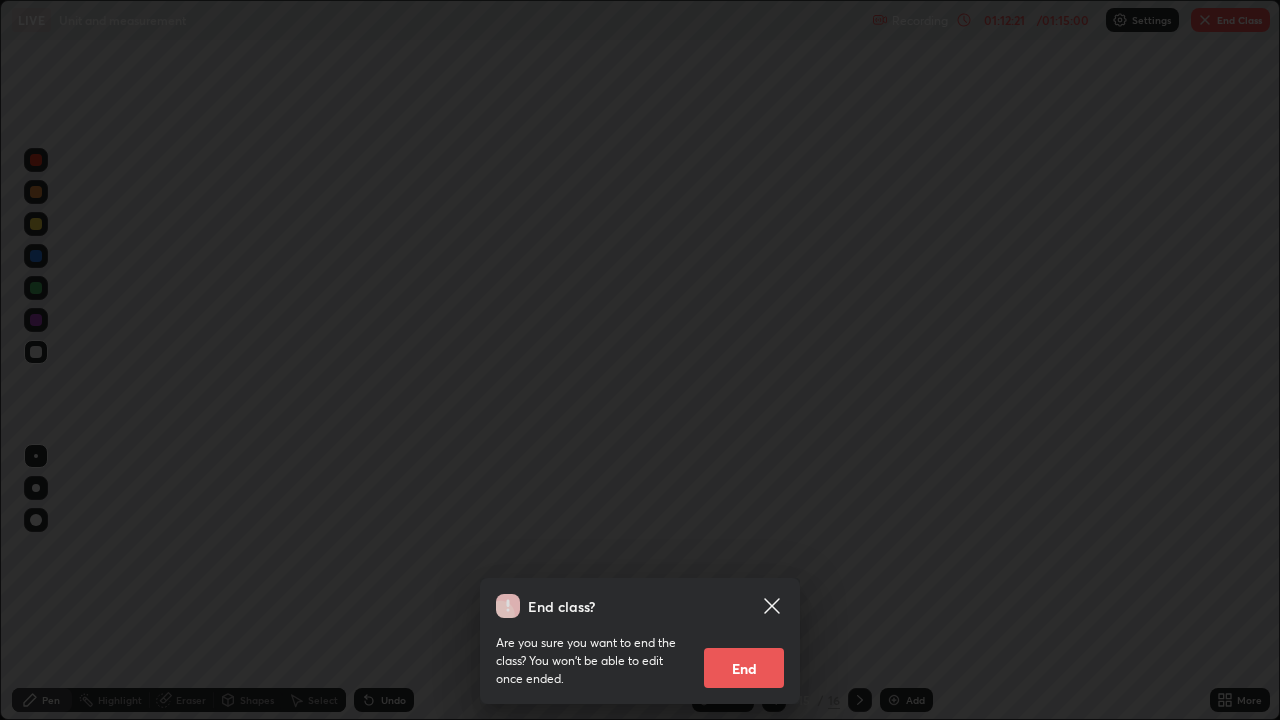 click on "End" at bounding box center (744, 668) 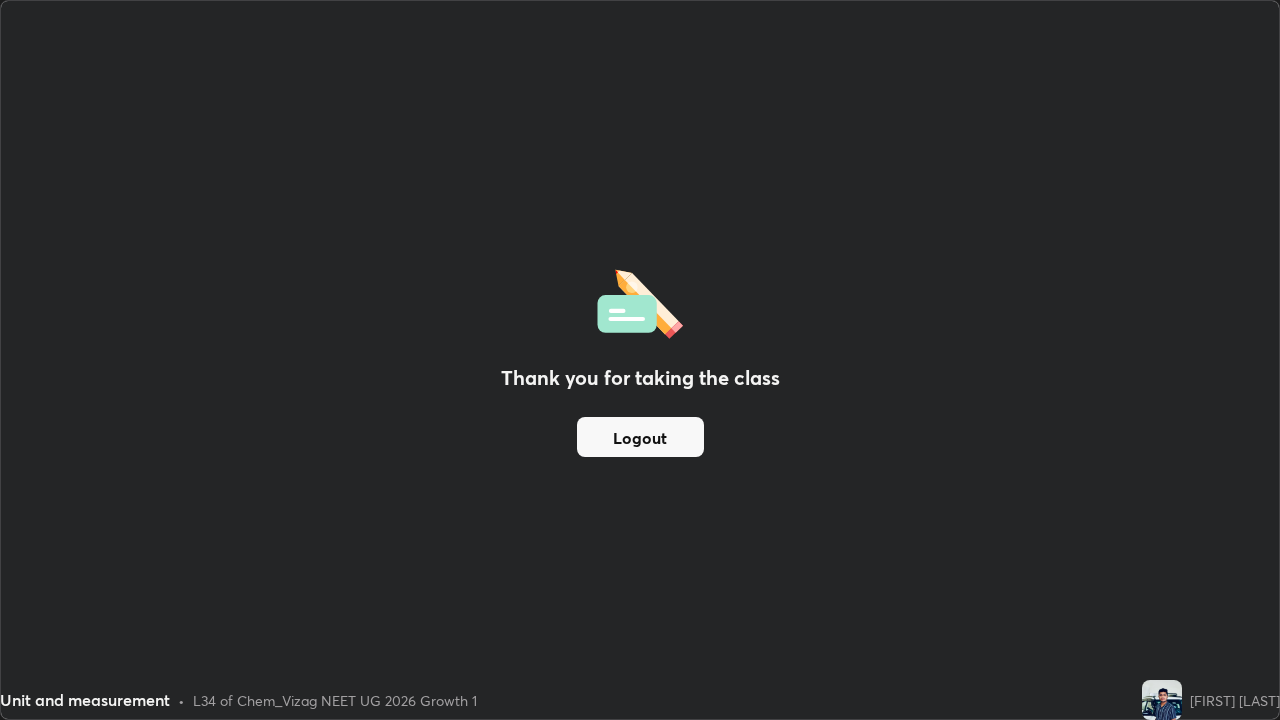 click on "Logout" at bounding box center [640, 437] 